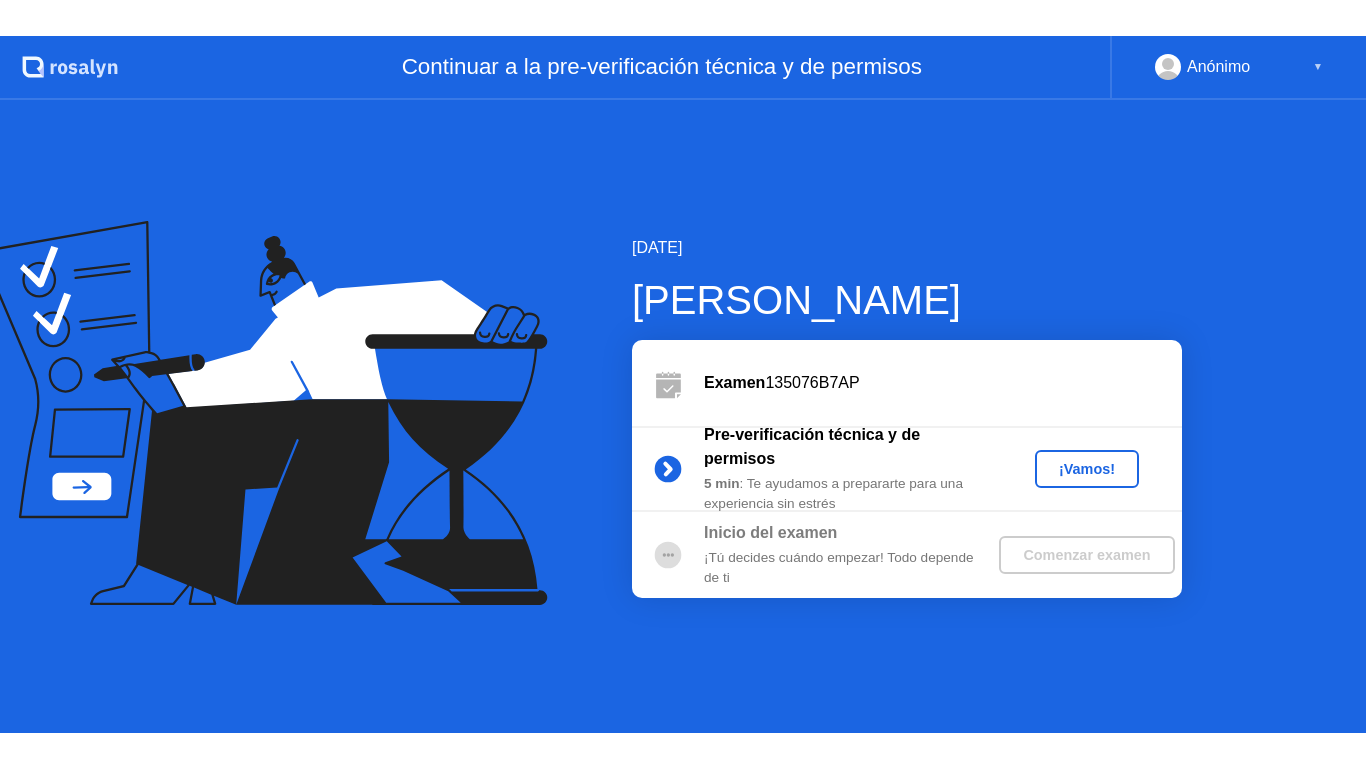 scroll, scrollTop: 0, scrollLeft: 0, axis: both 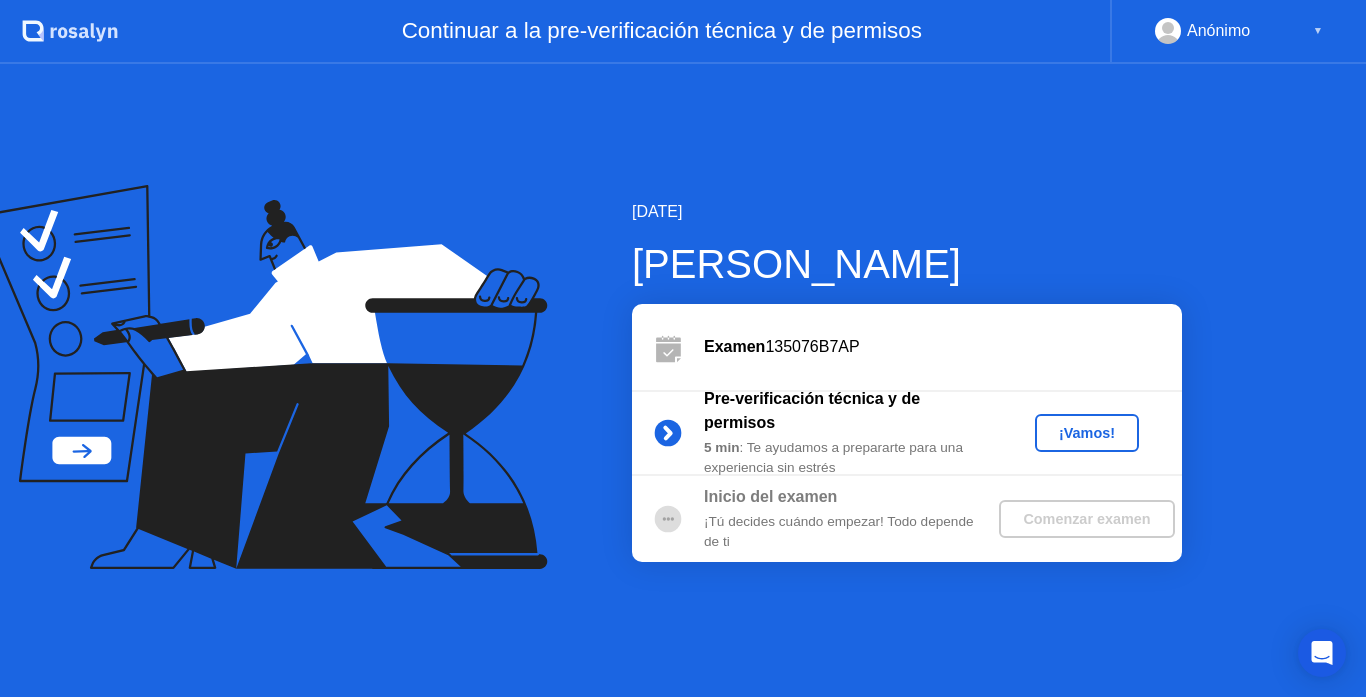 click on "¡Vamos!" 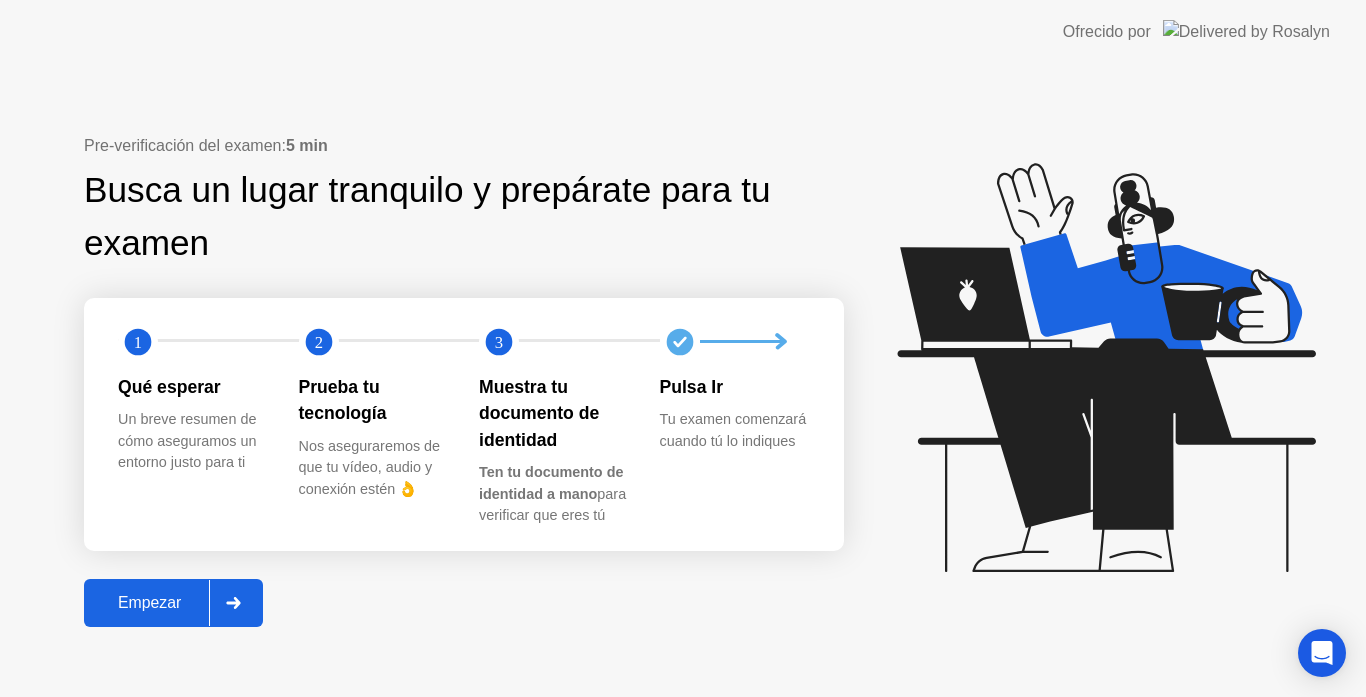 click on "Empezar" 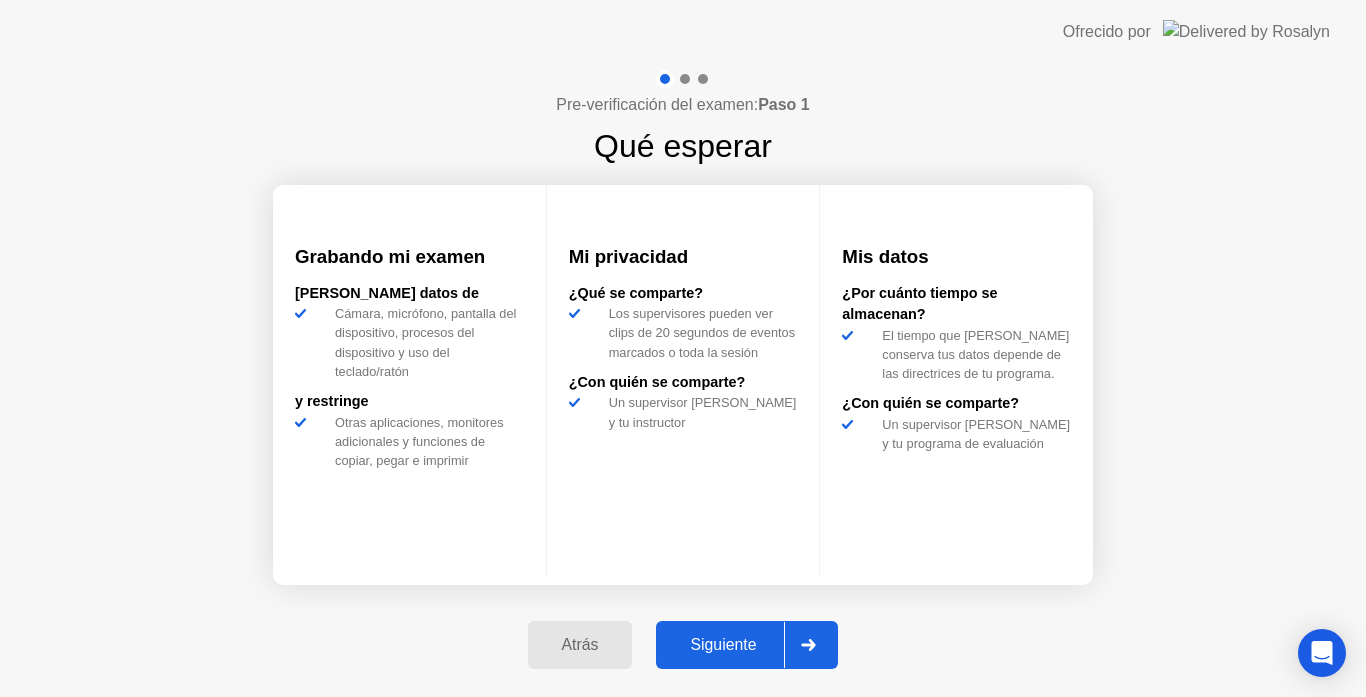 click on "Siguiente" 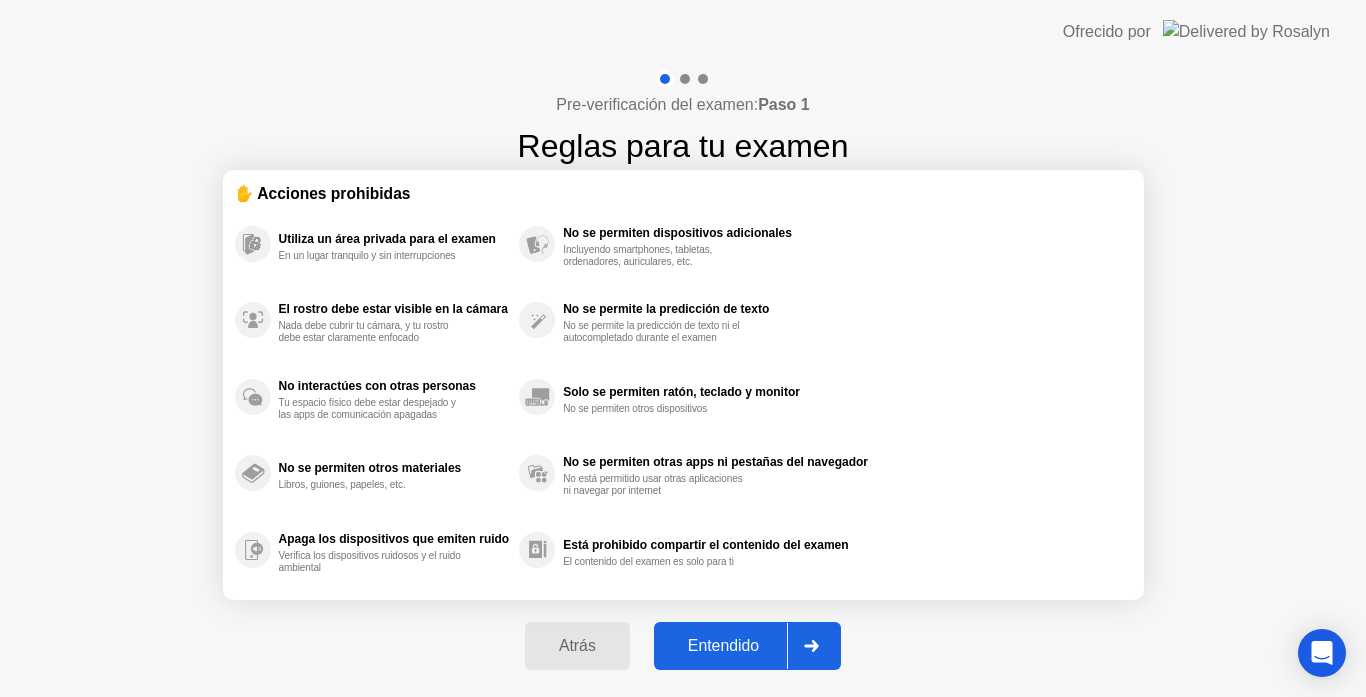 click on "Entendido" 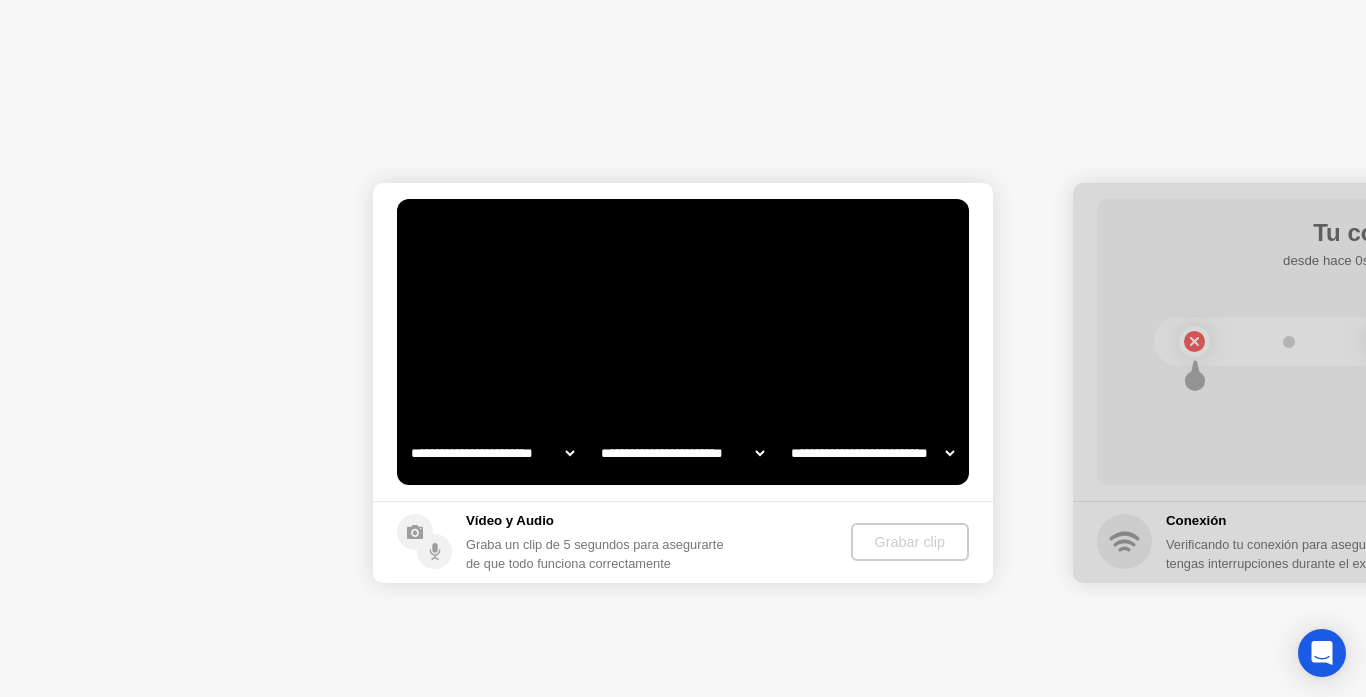 select on "**********" 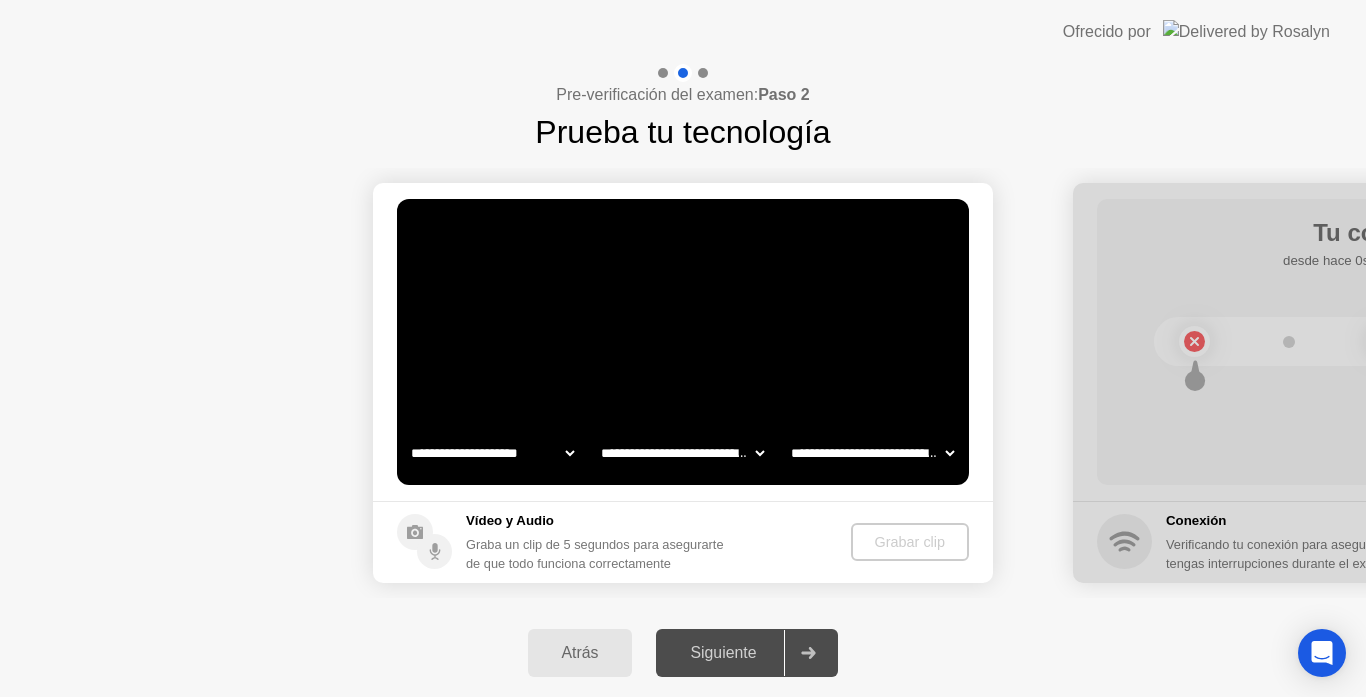click on "Atrás" 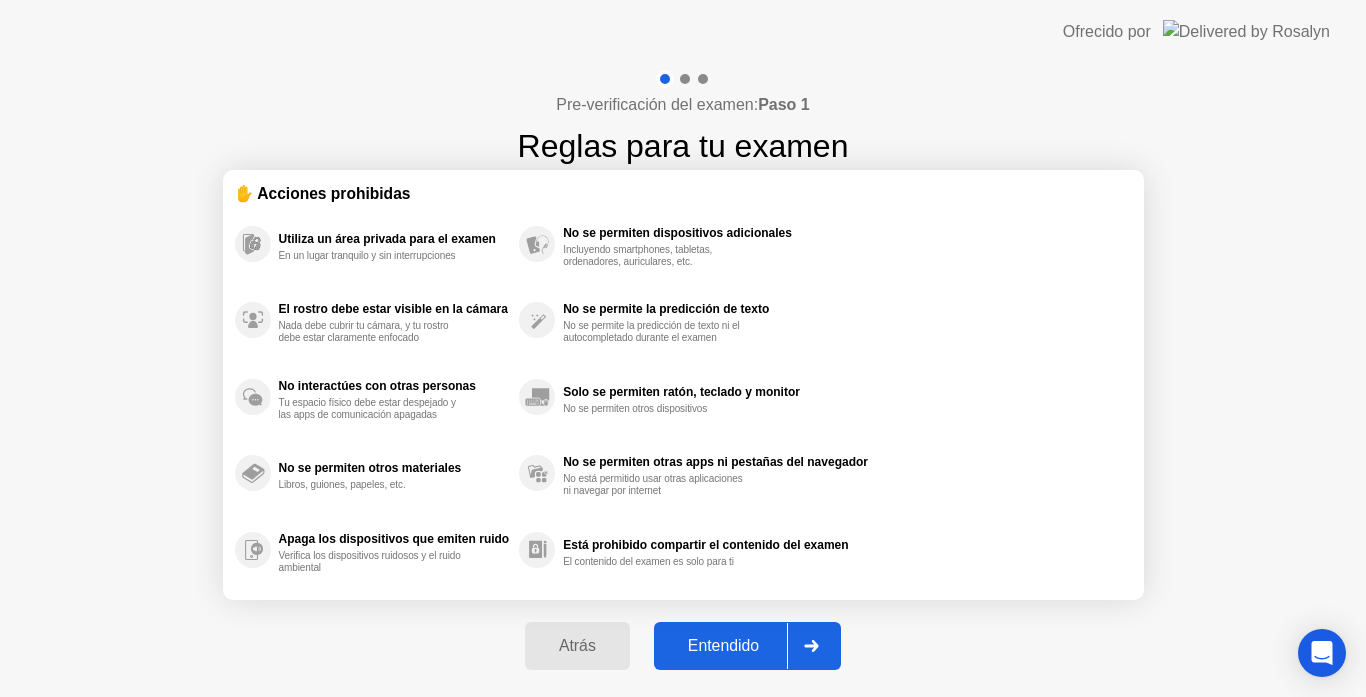 click on "Entendido" 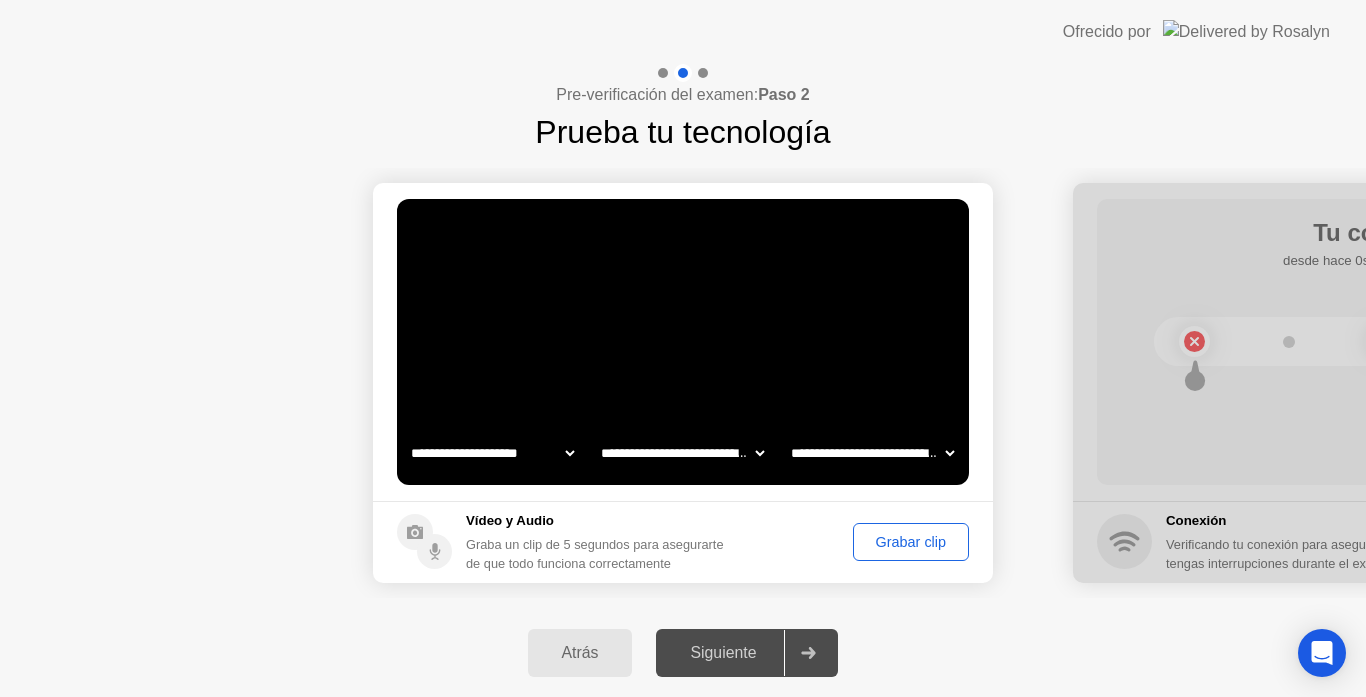 click on "Siguiente" 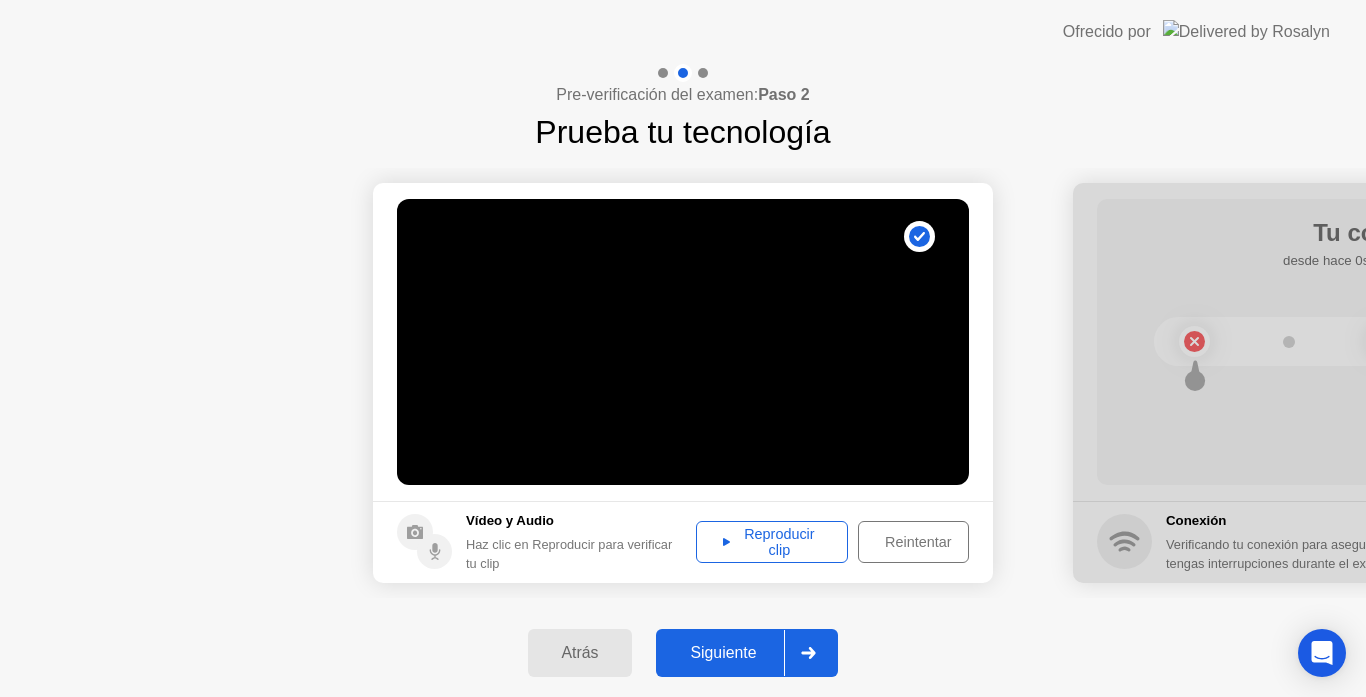 click on "Reproducir clip" 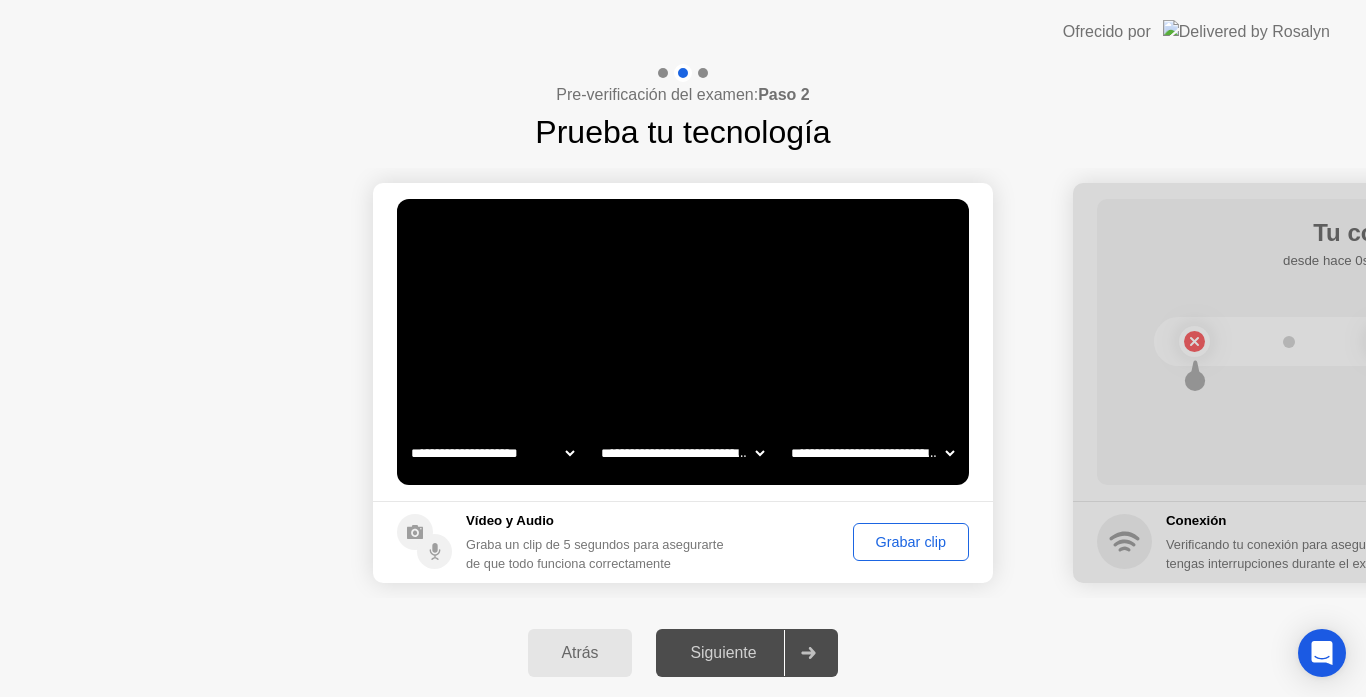 click on "Grabar clip" 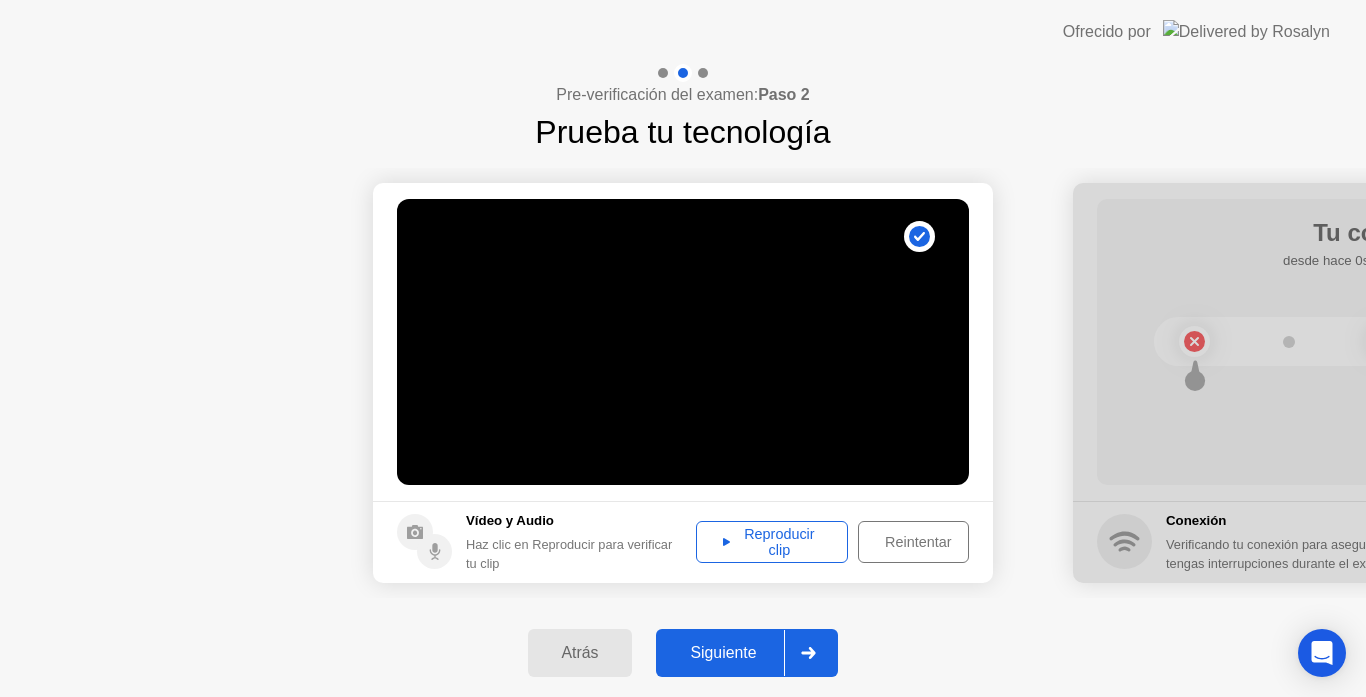 click on "Reproducir clip" 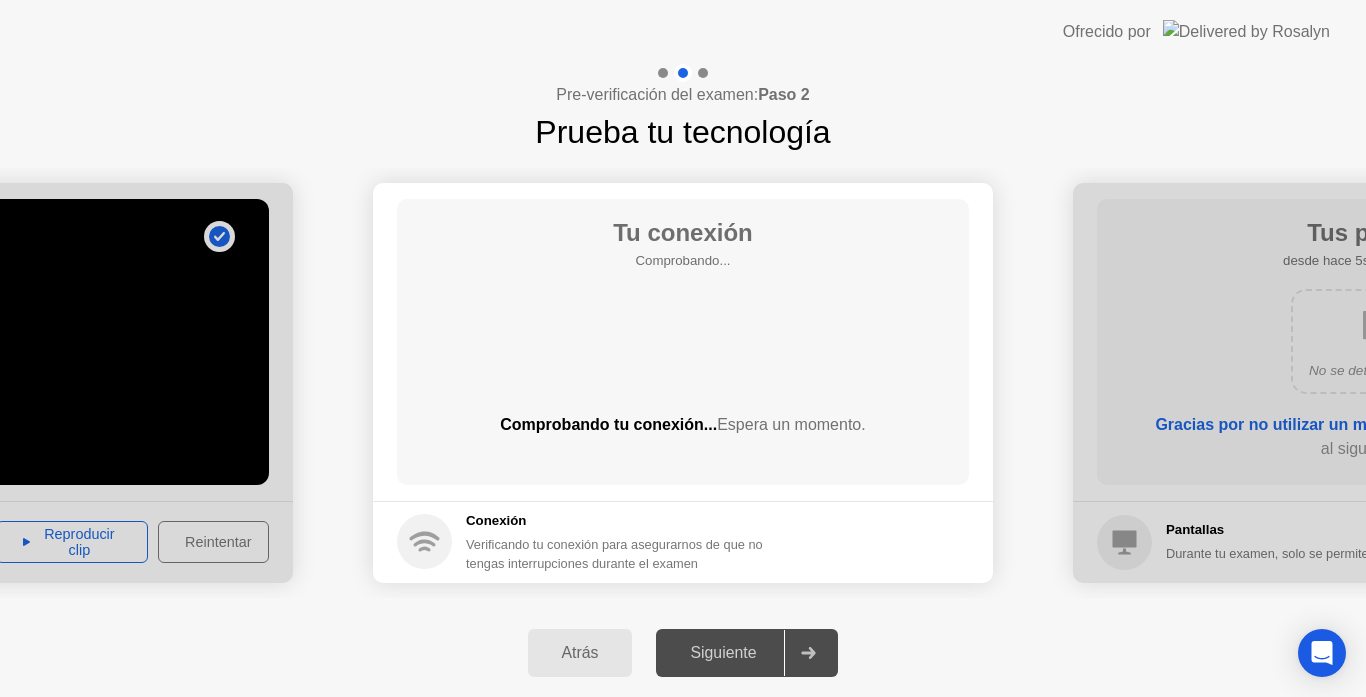 click on "Siguiente" 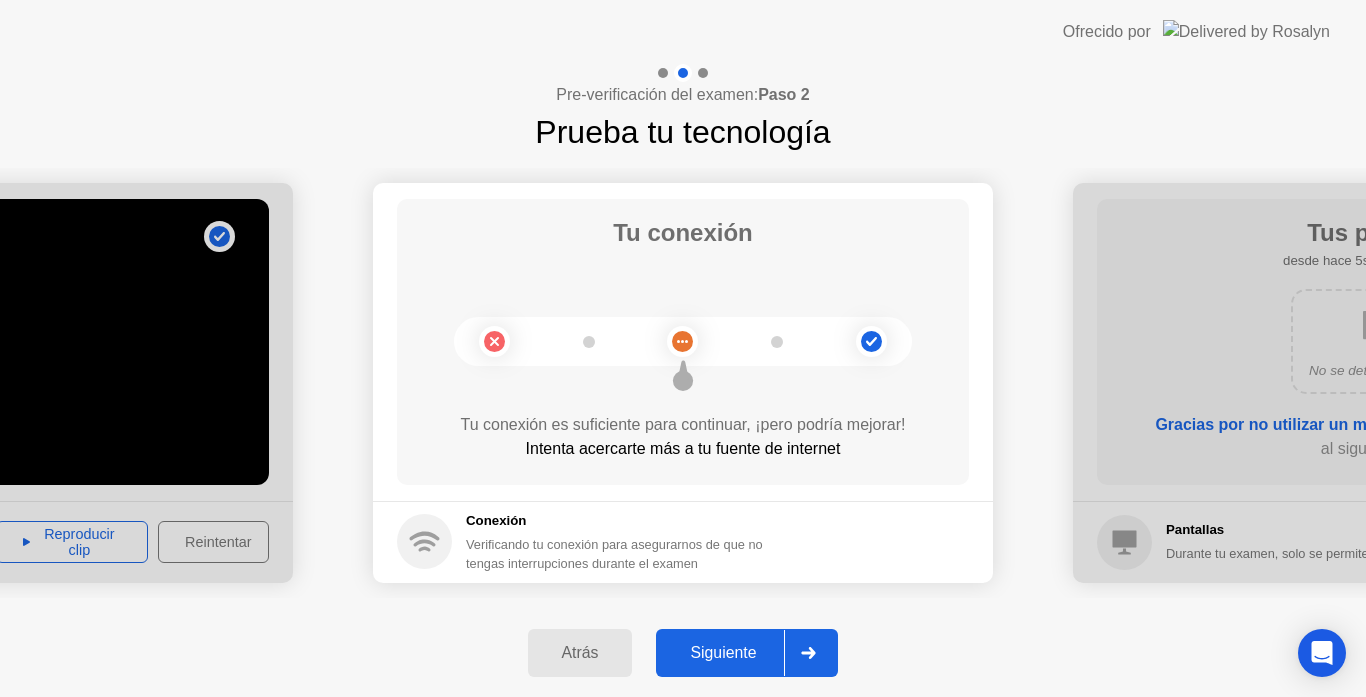 click on "Siguiente" 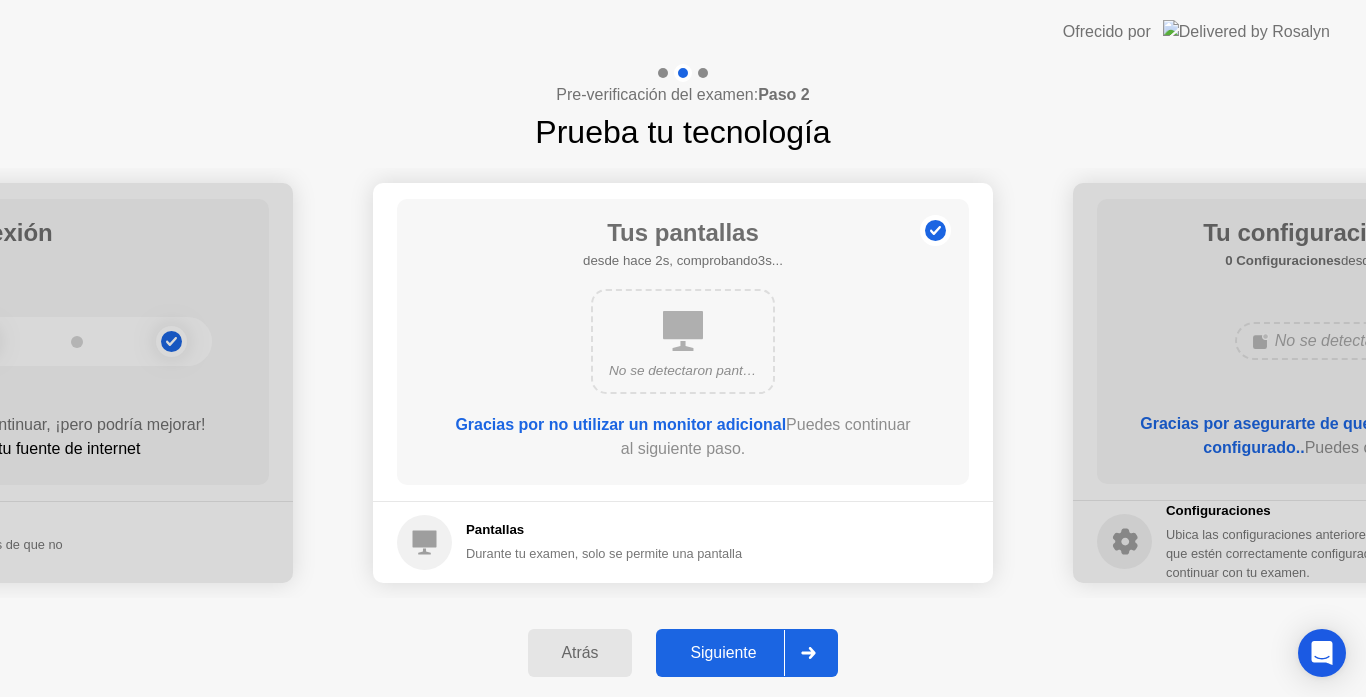 click on "Siguiente" 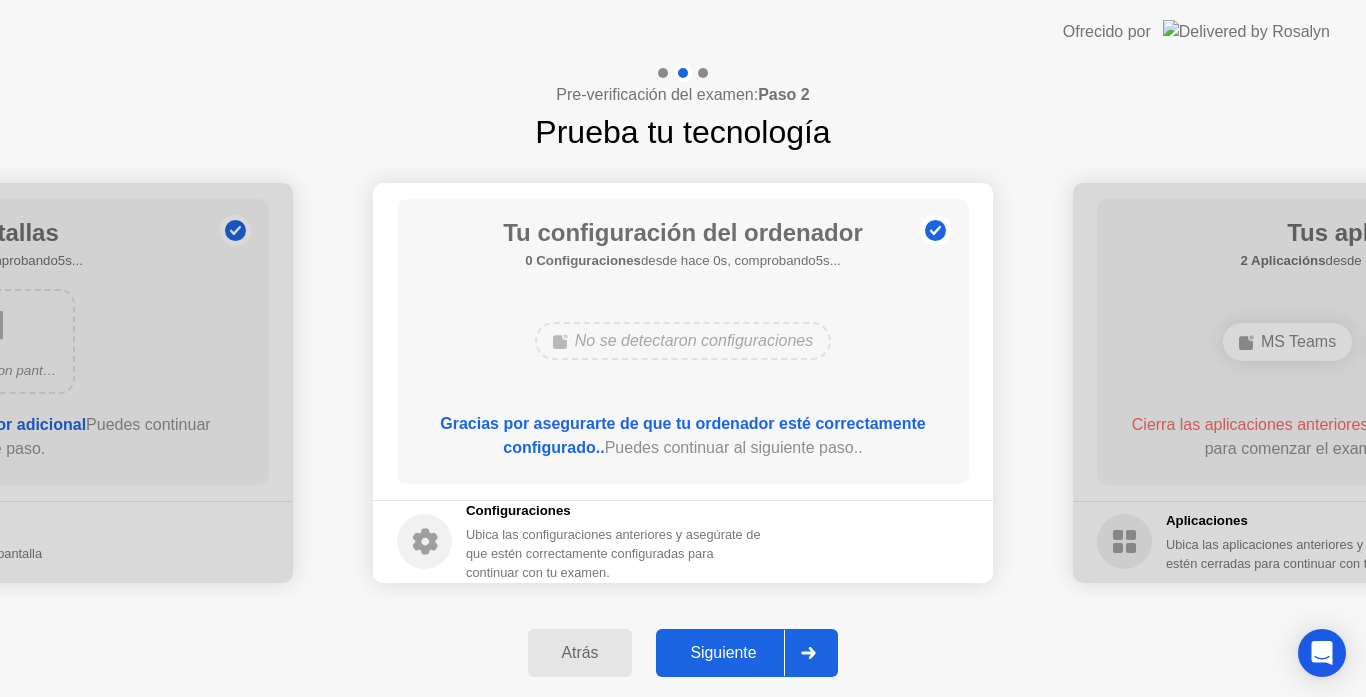 click on "Siguiente" 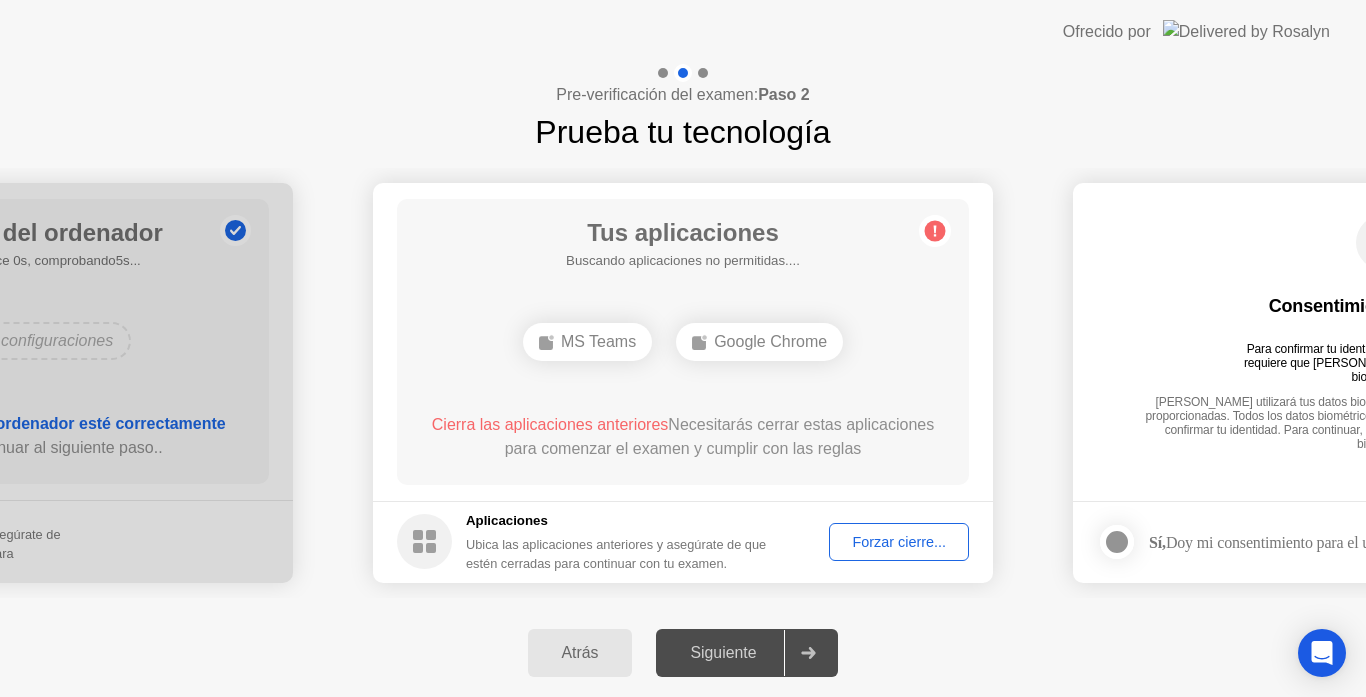 click on "Forzar cierre..." 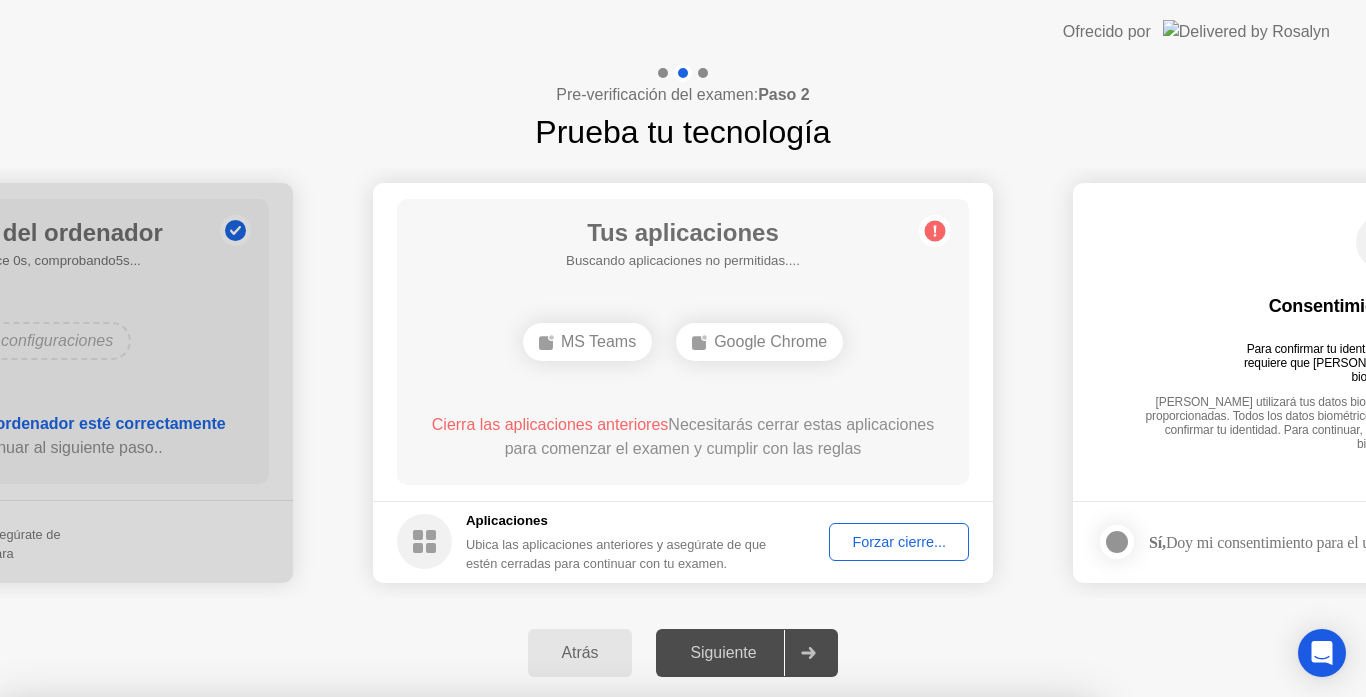 click on "Confirmar" at bounding box center [620, 973] 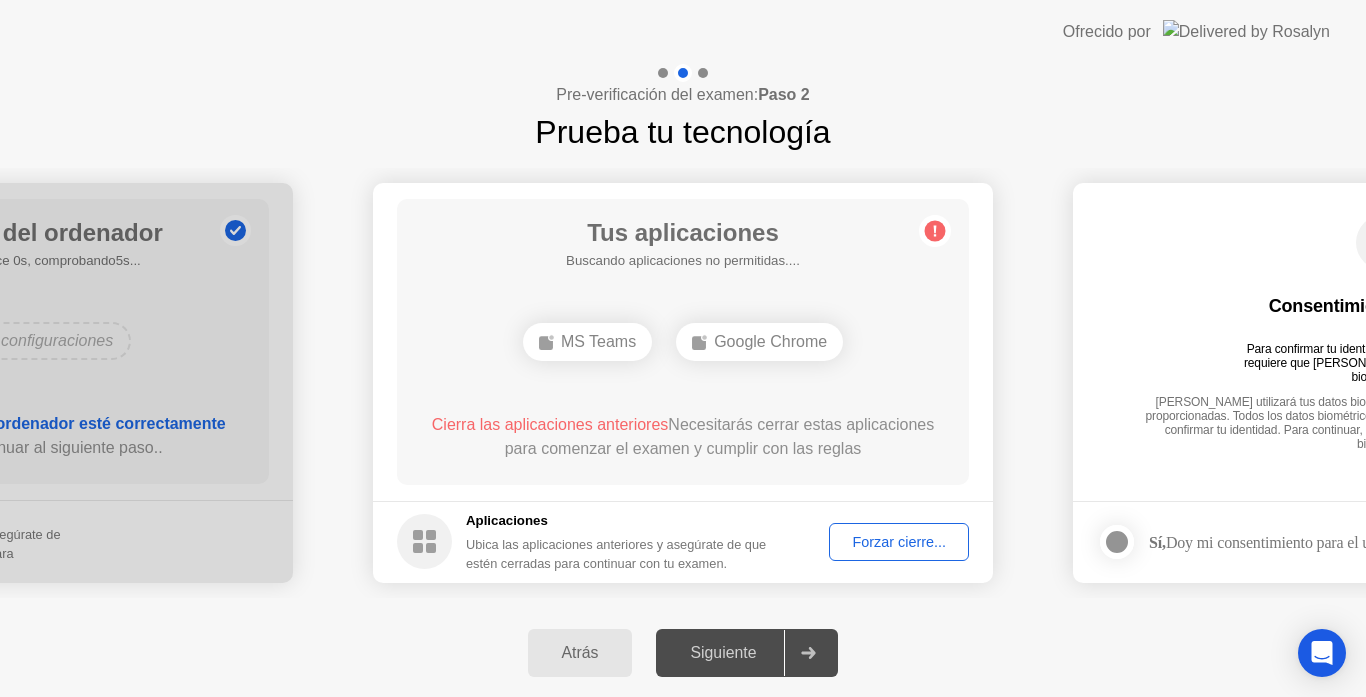 click on "Forzar cierre..." 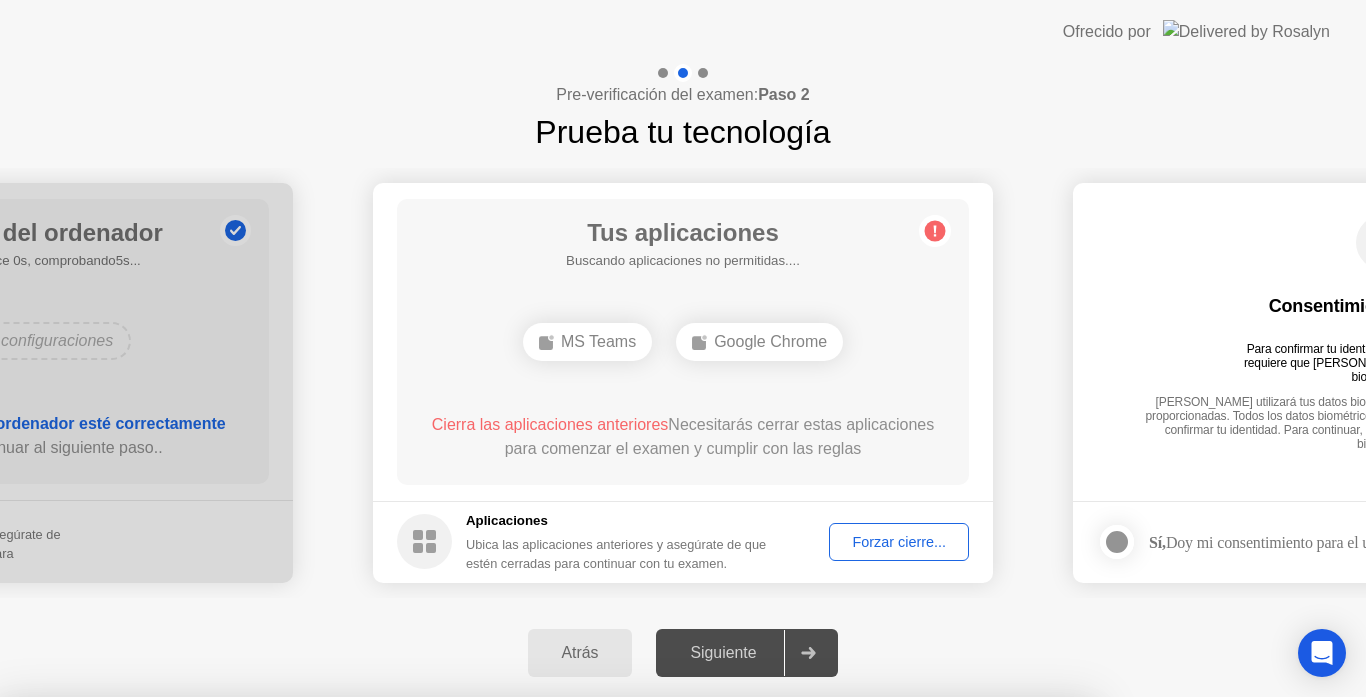 click on "Confirmar" at bounding box center [620, 973] 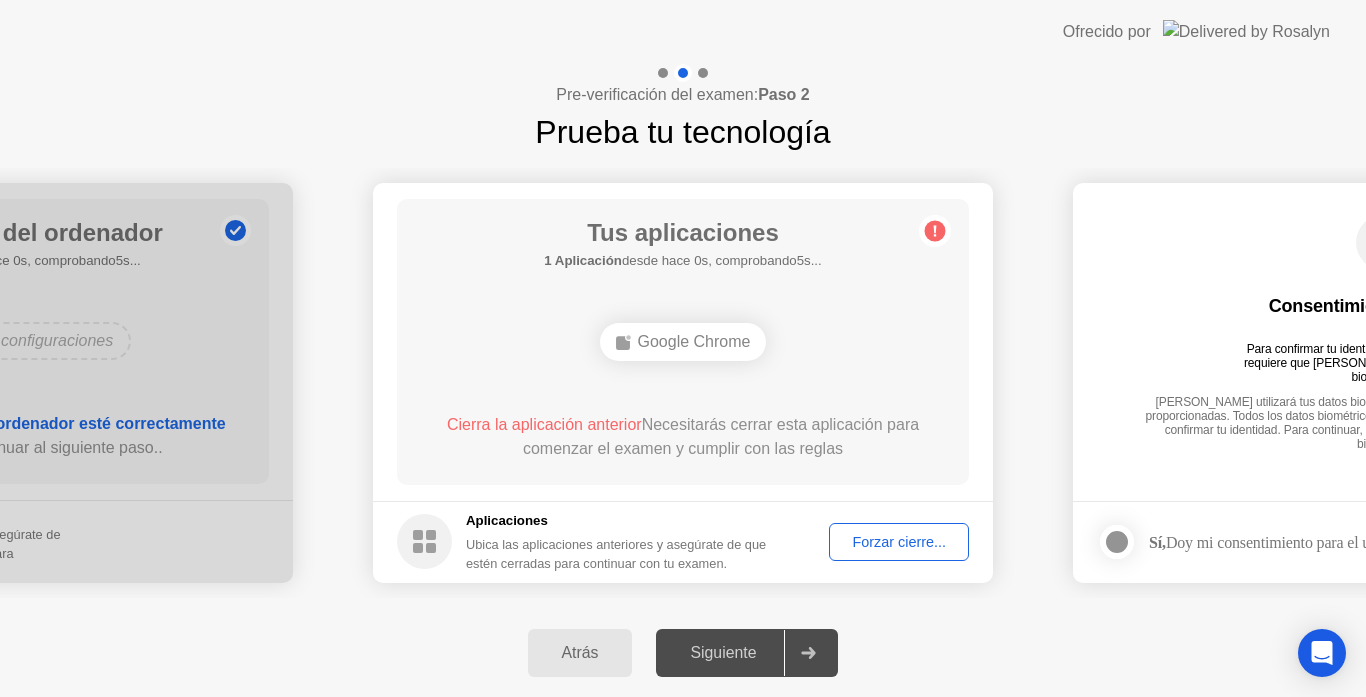 click on "Forzar cierre..." 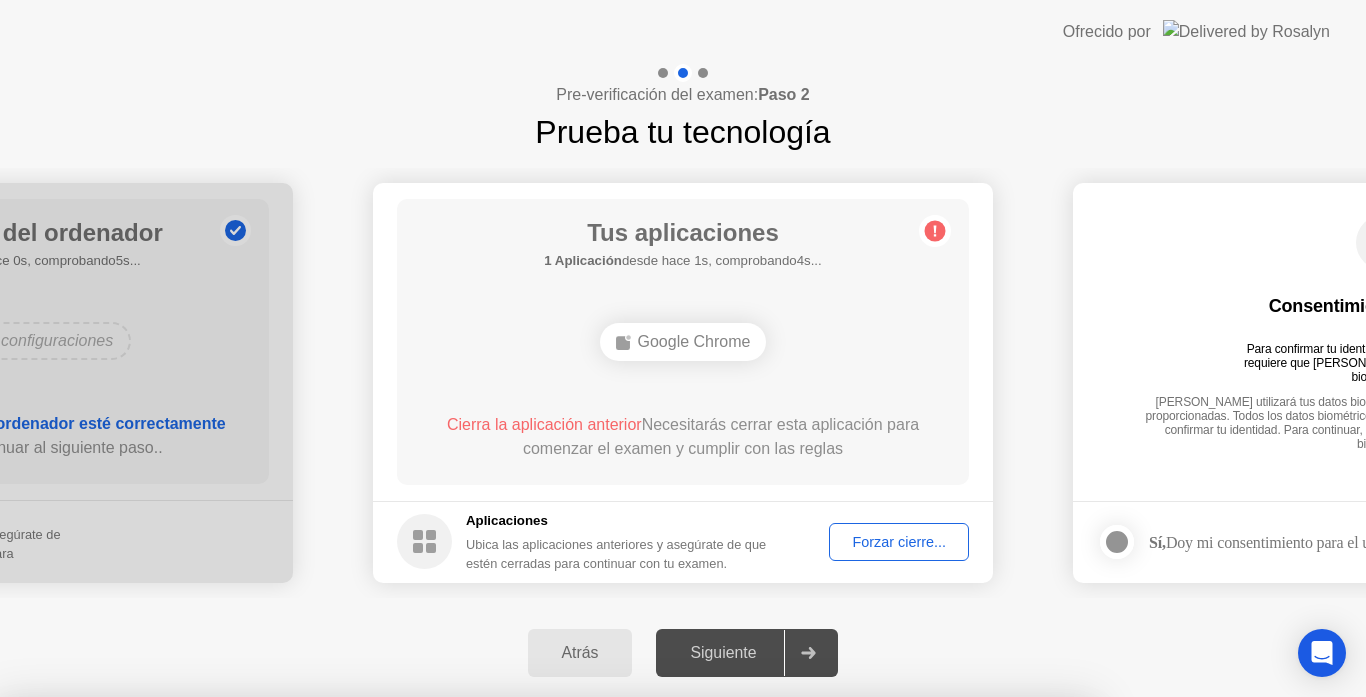 click on "Confirmar" at bounding box center (620, 973) 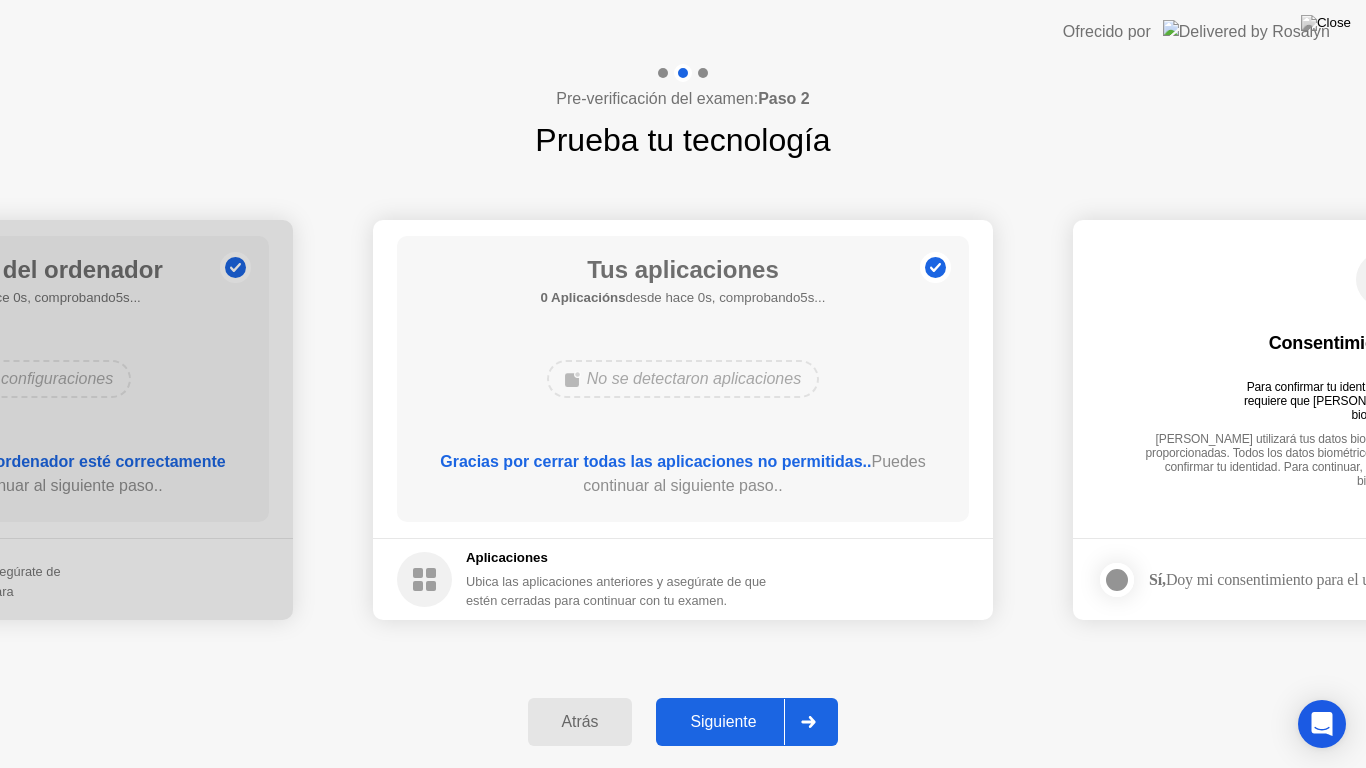 click on "No se detectaron aplicaciones" 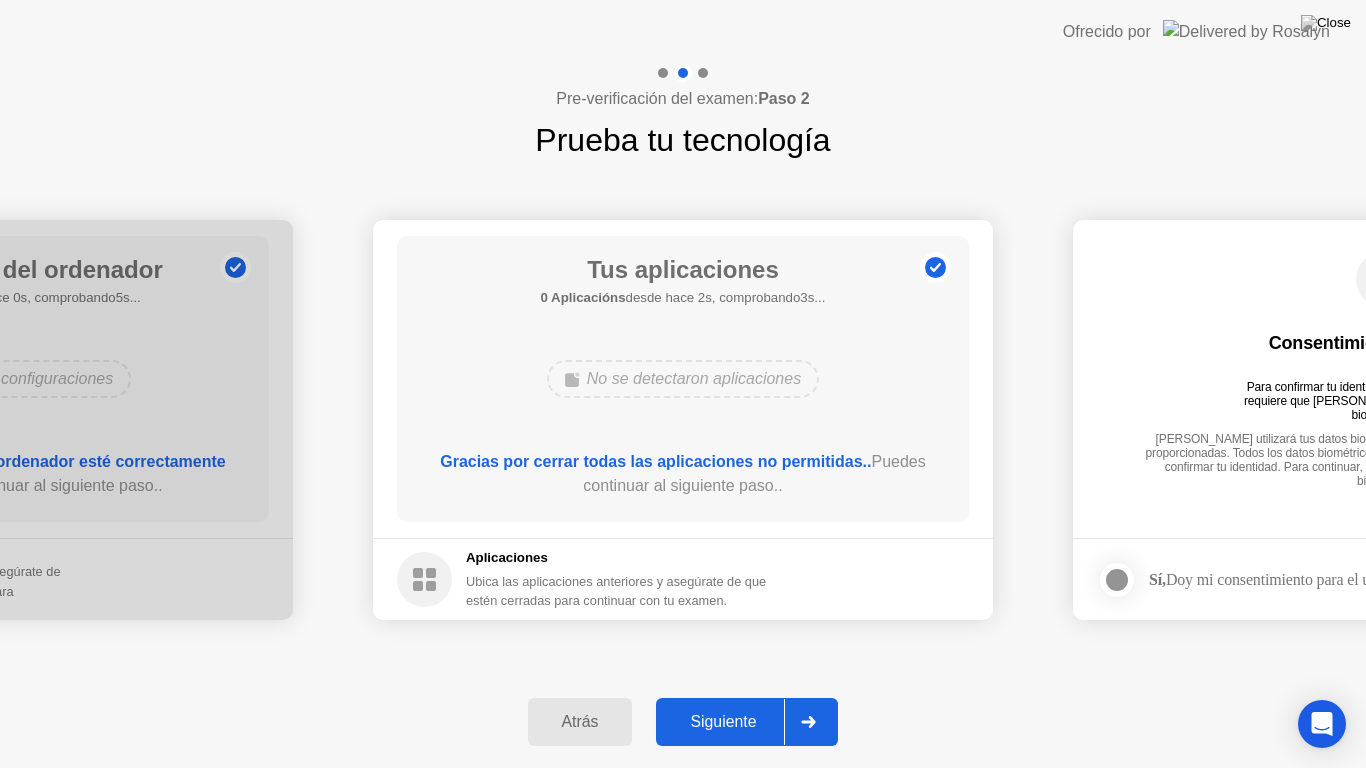 click on "Siguiente" 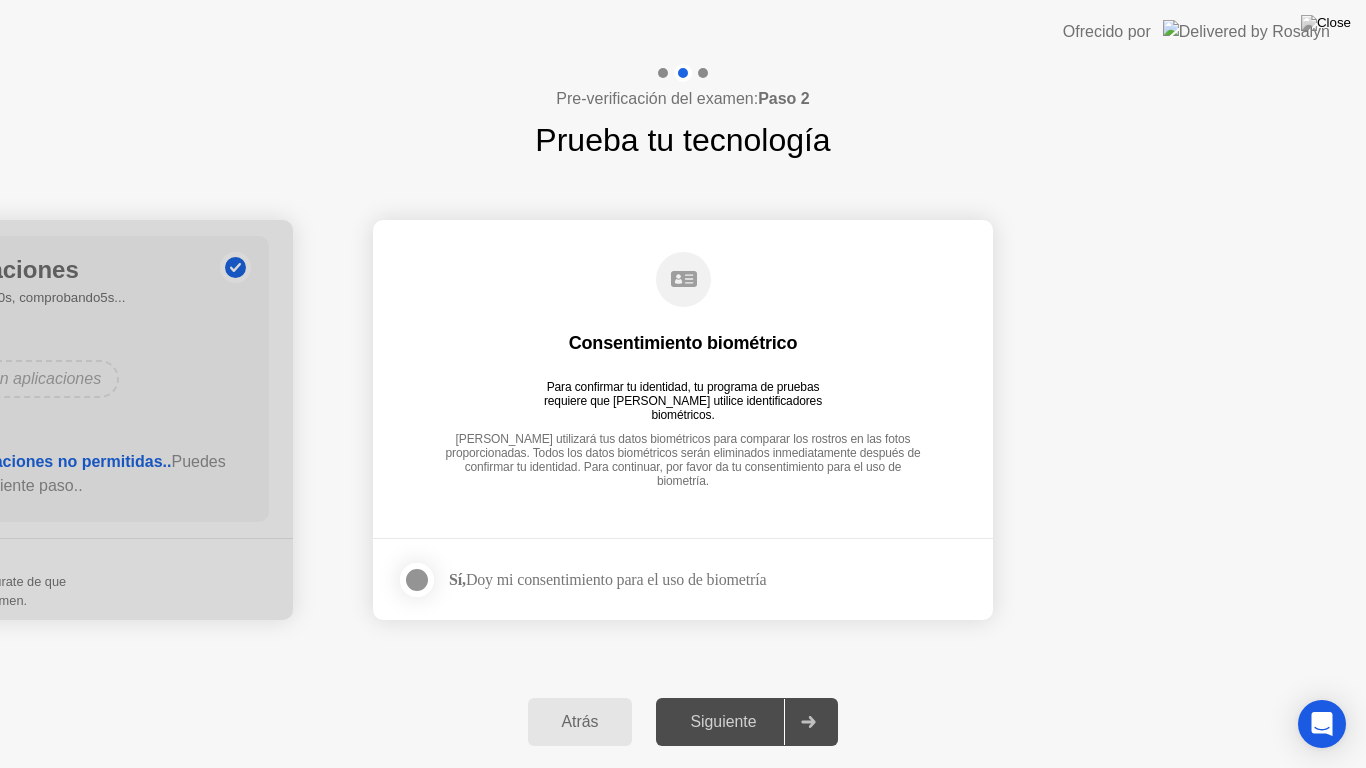 click on "Sí,  Doy mi consentimiento para el uso de biometría" 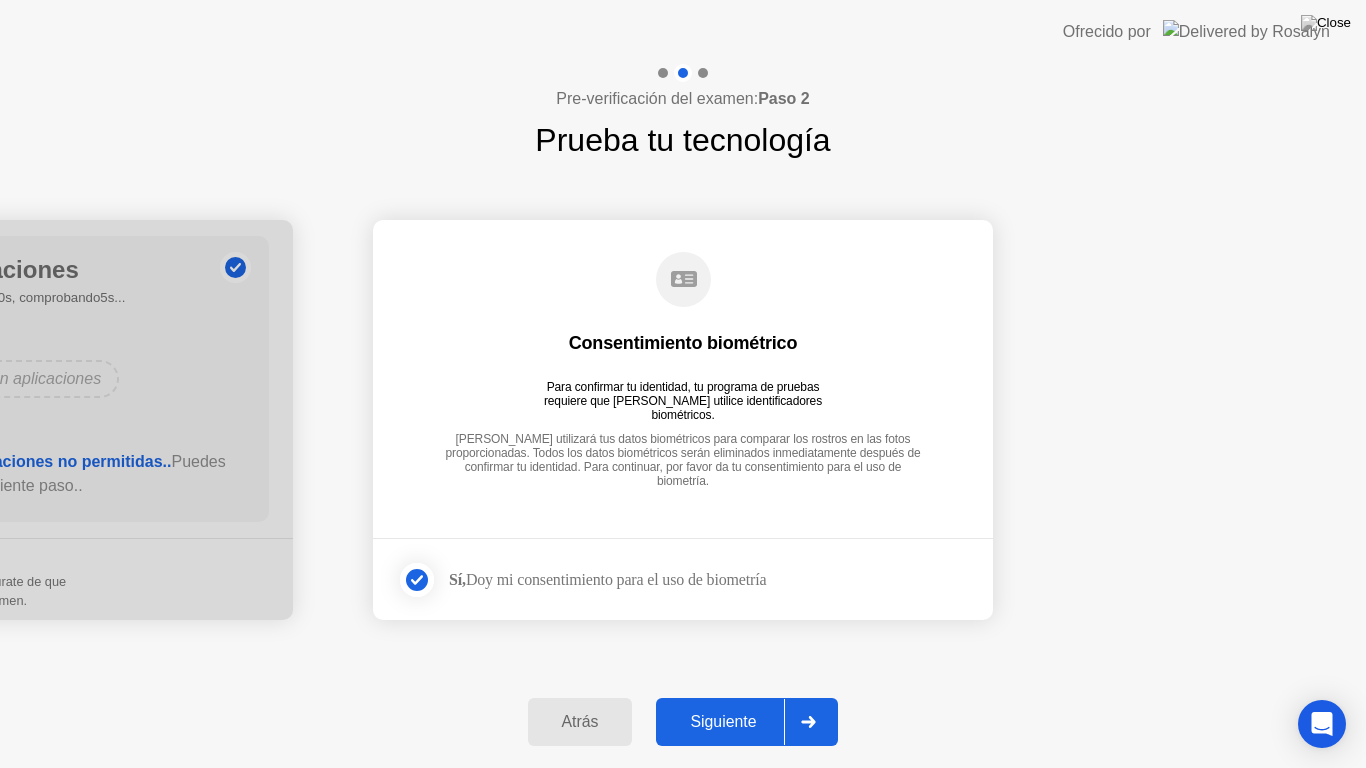 click on "Siguiente" 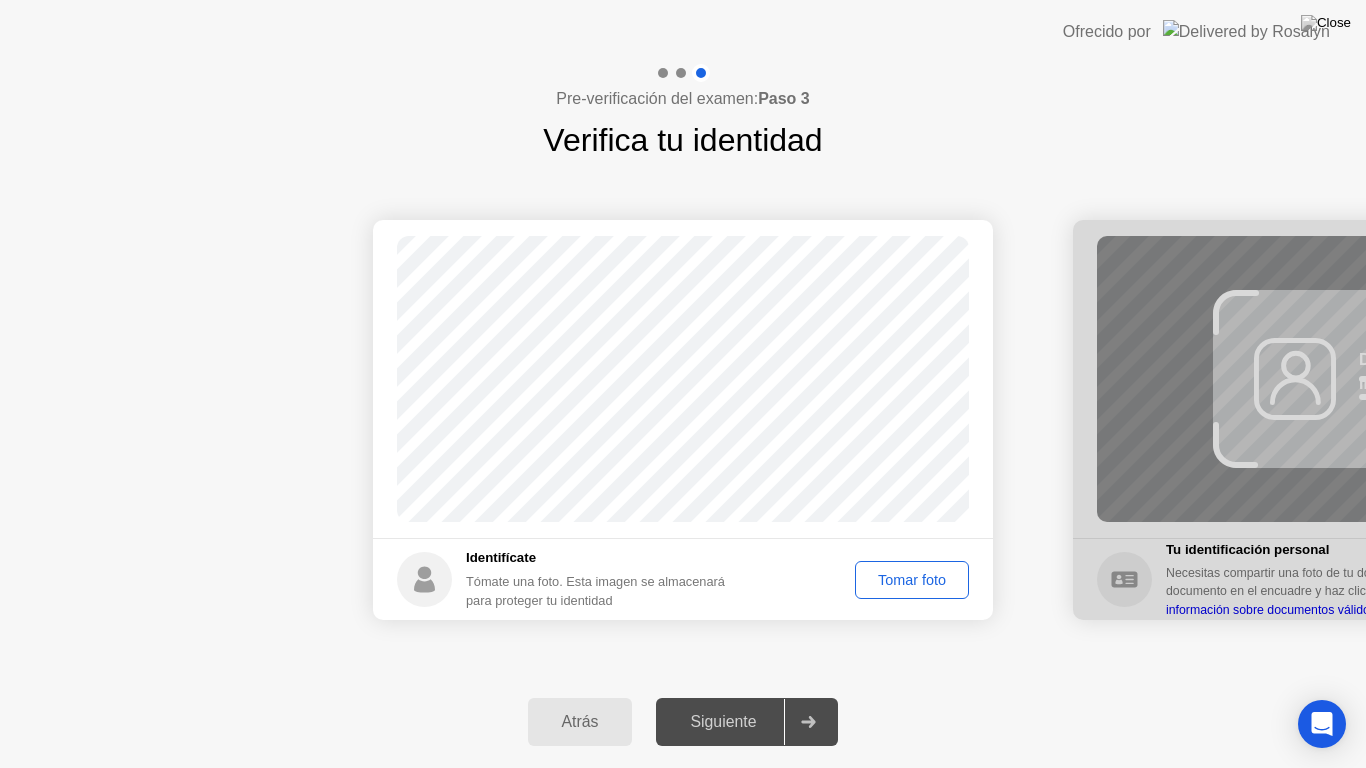 click on "Siguiente" 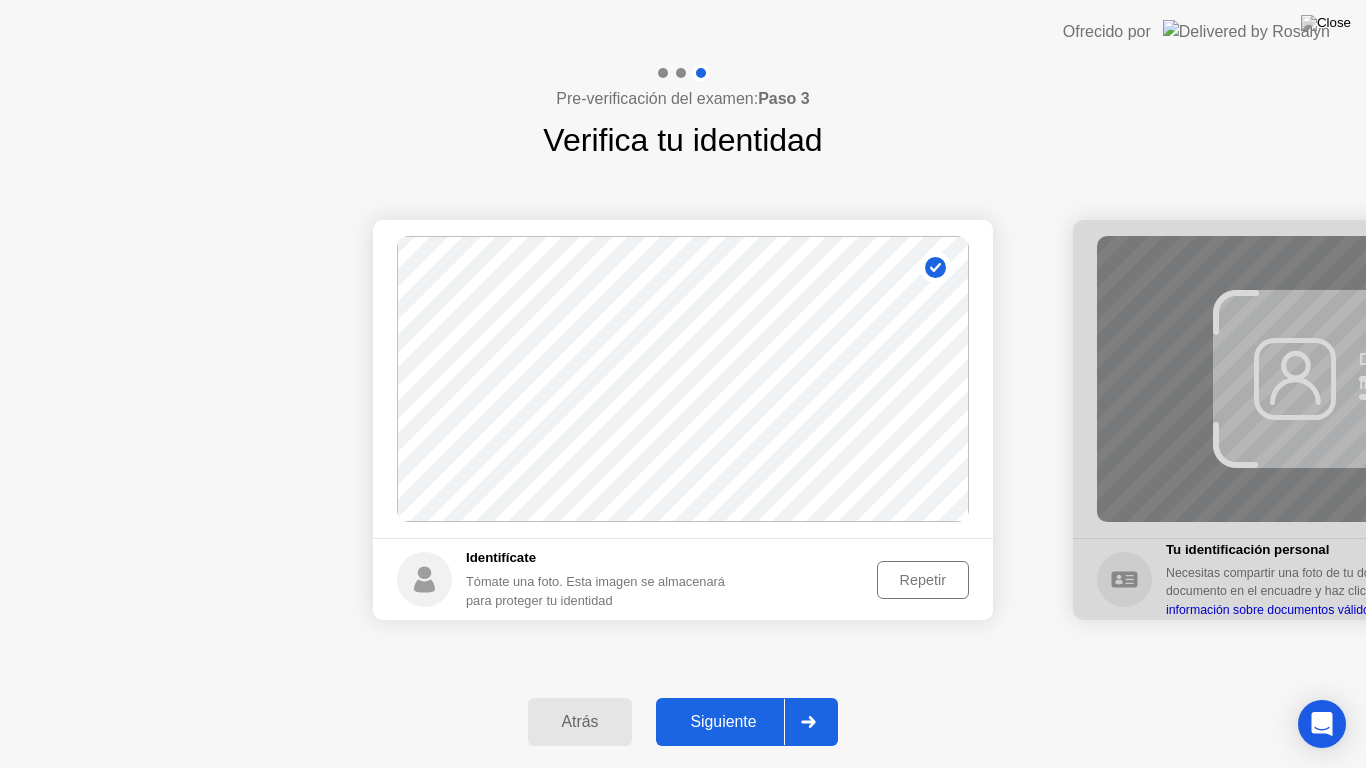 click on "Siguiente" 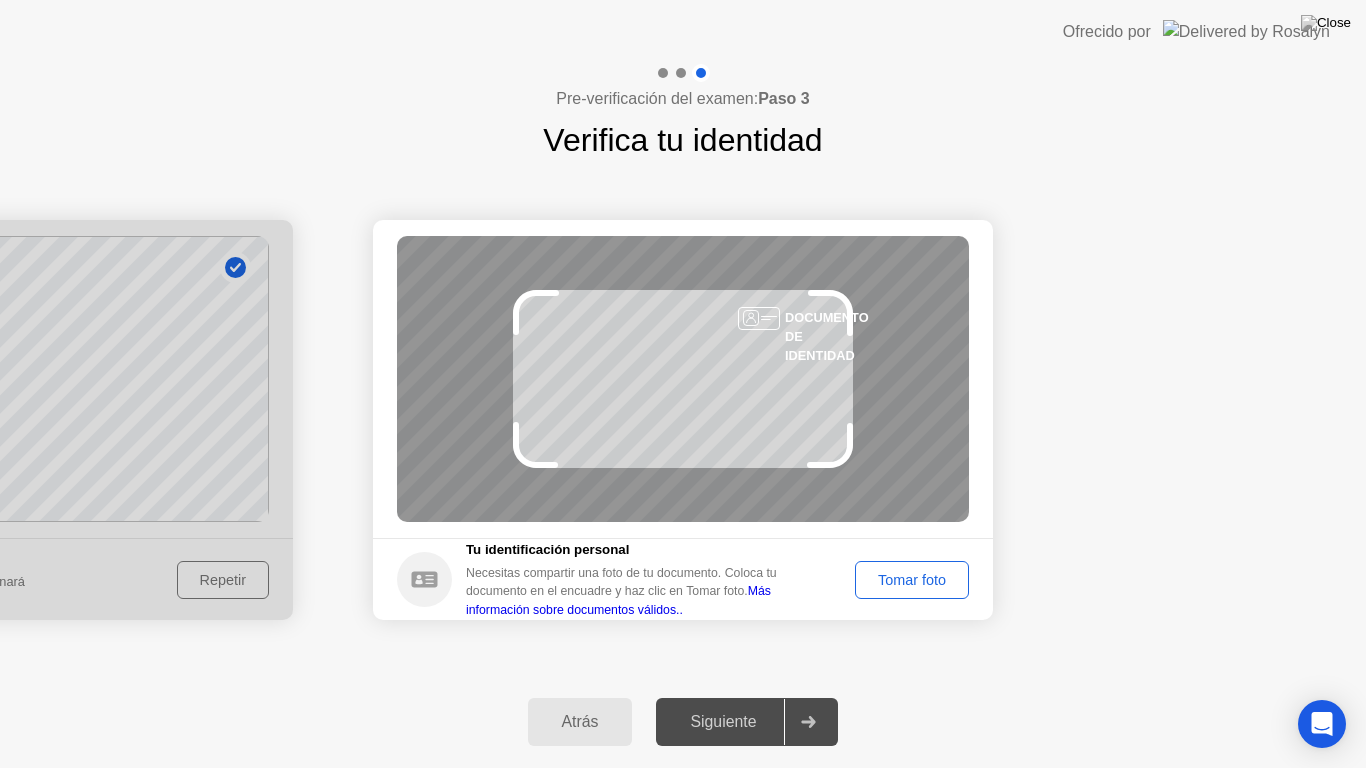 click on "Tomar foto" 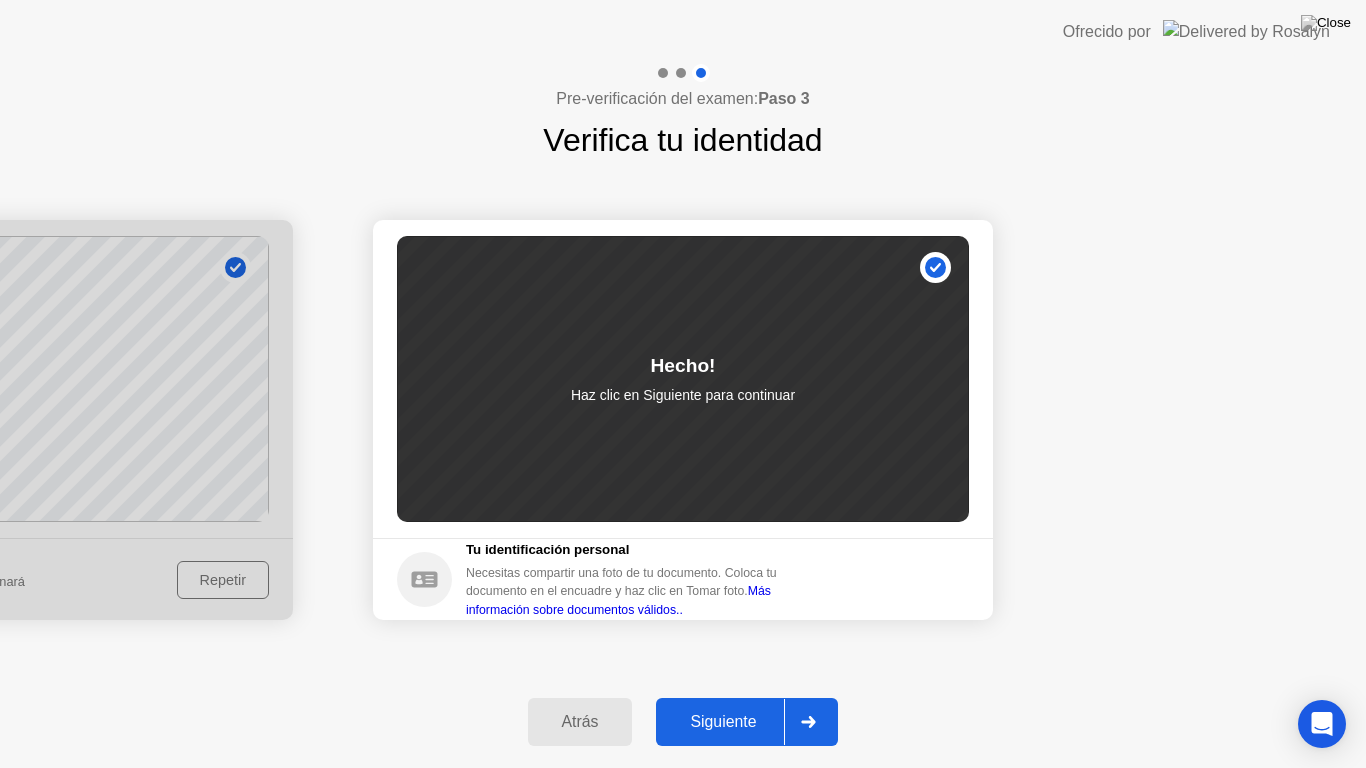 click on "Siguiente" 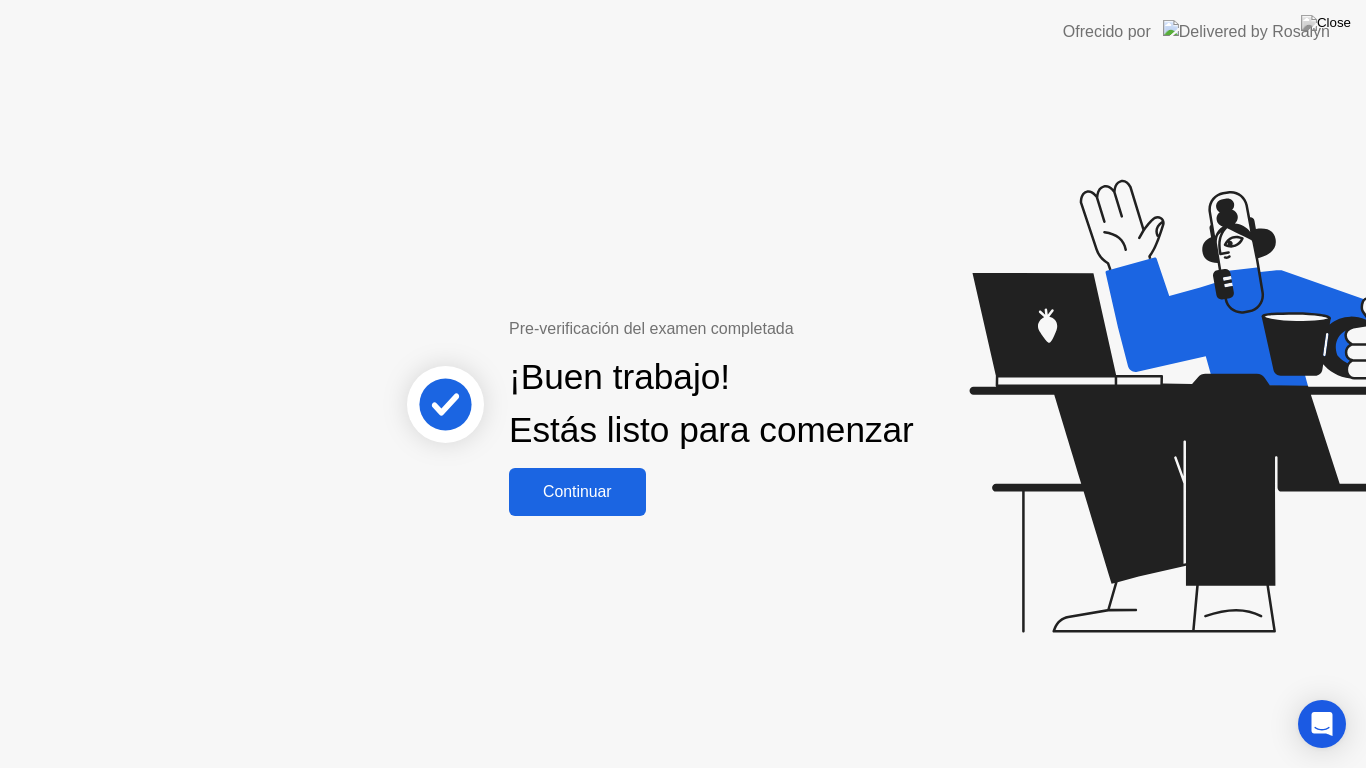 click on "Continuar" 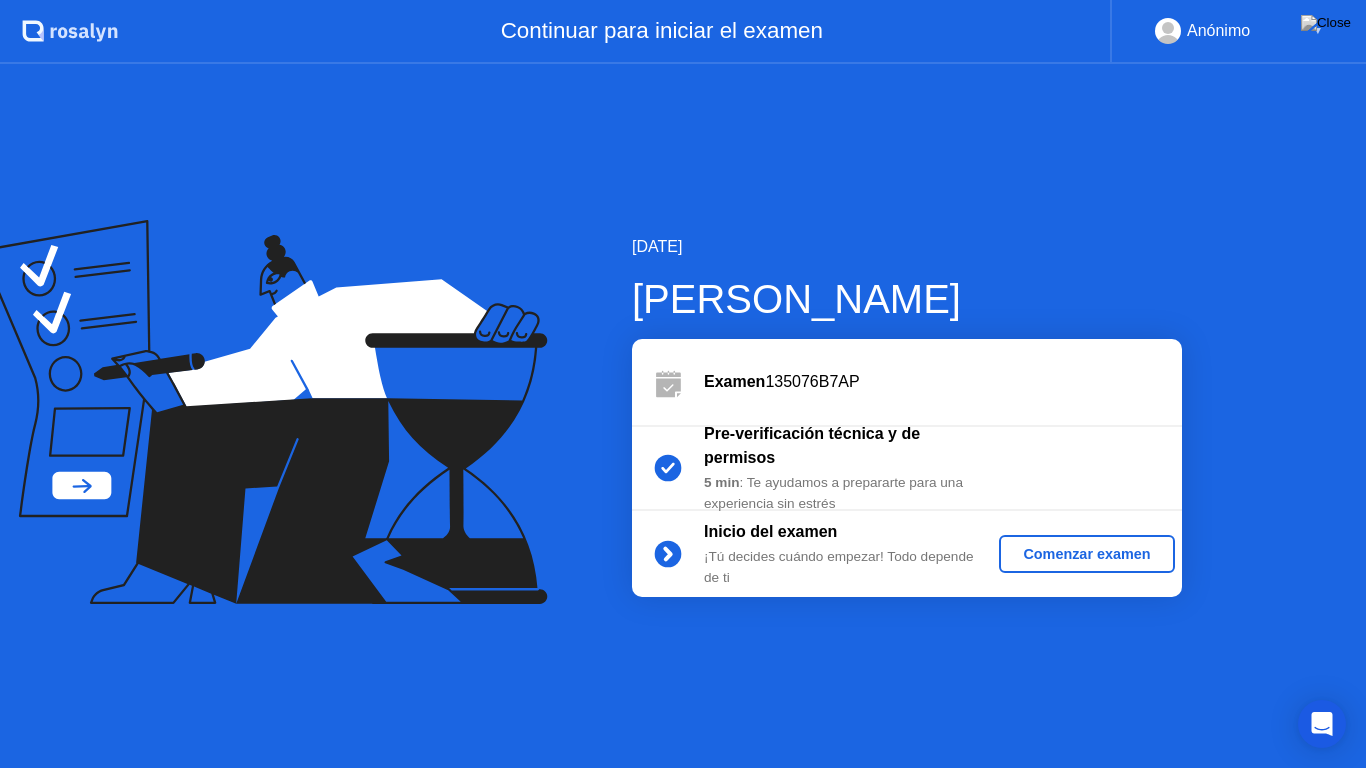 click on "Comenzar examen" 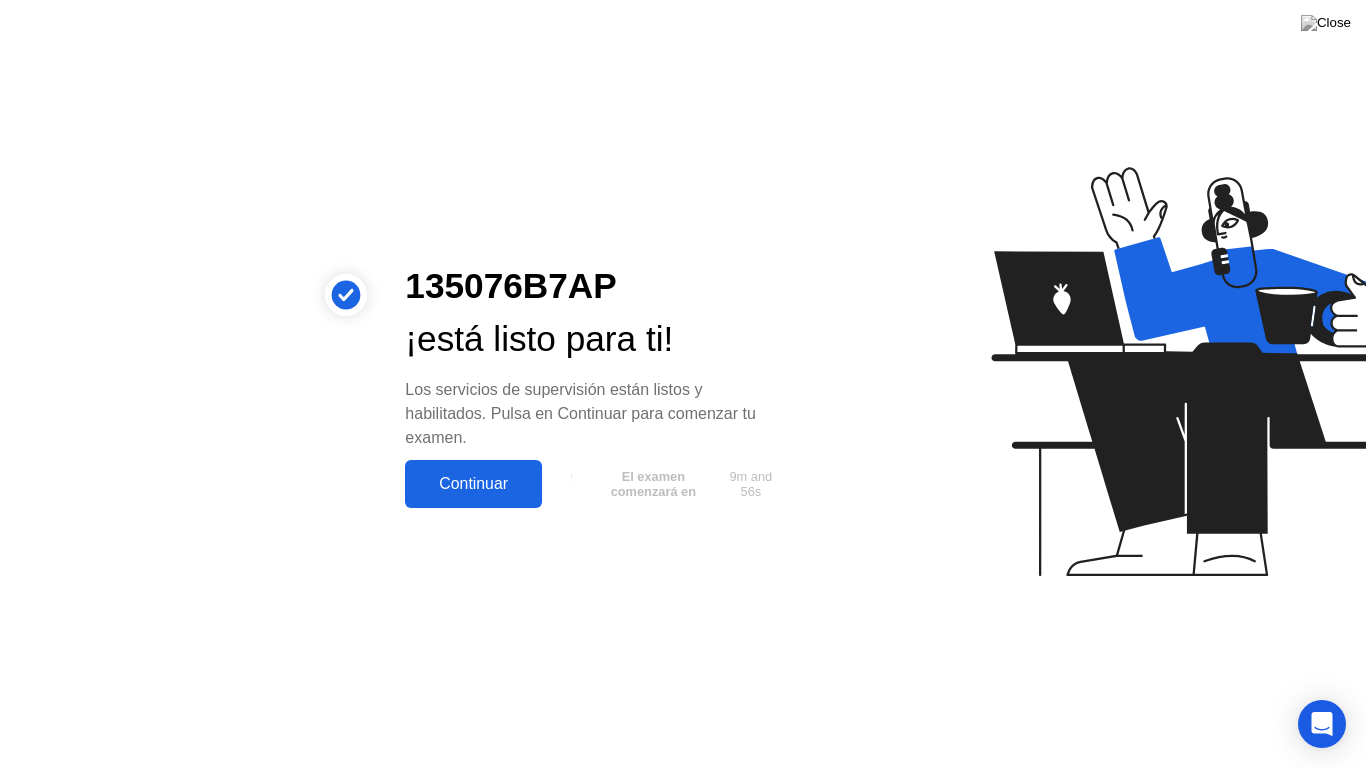 click on "Continuar" 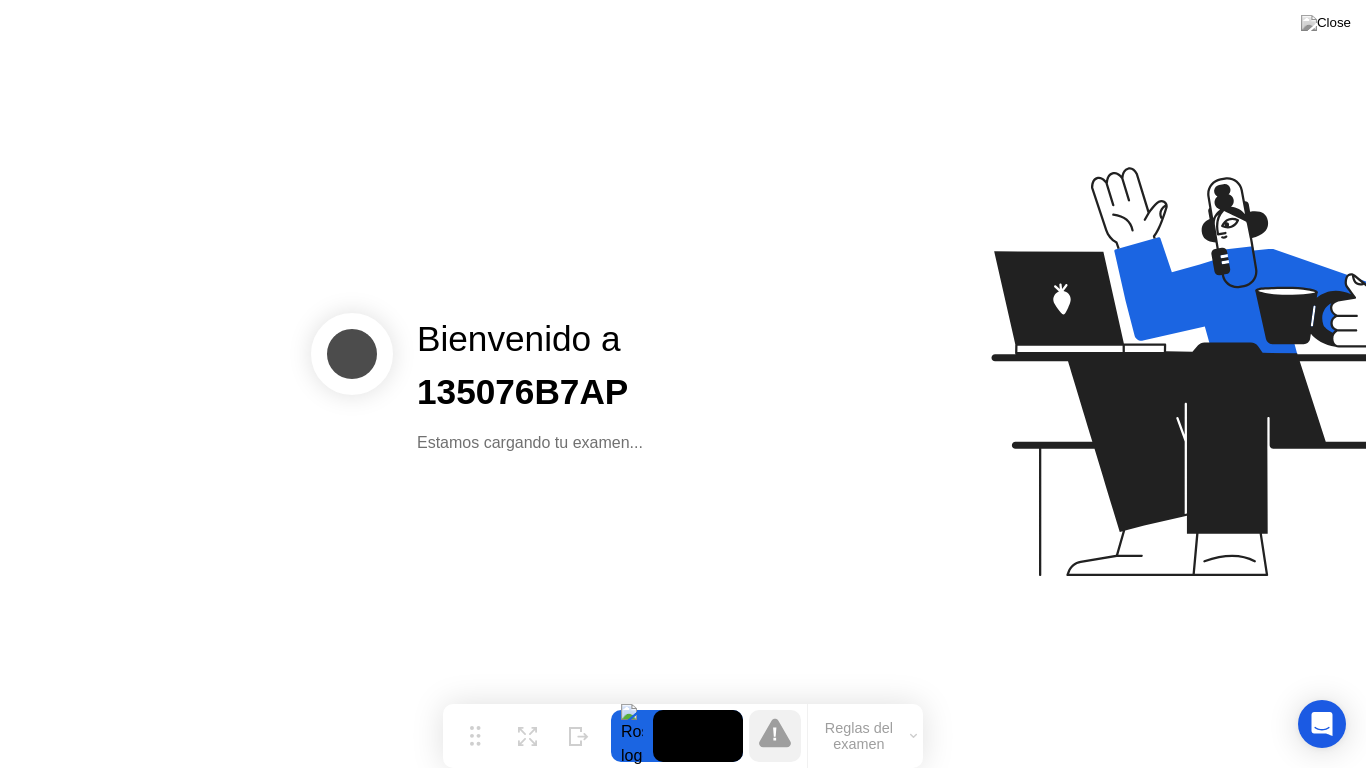 click on "Reglas del examen" 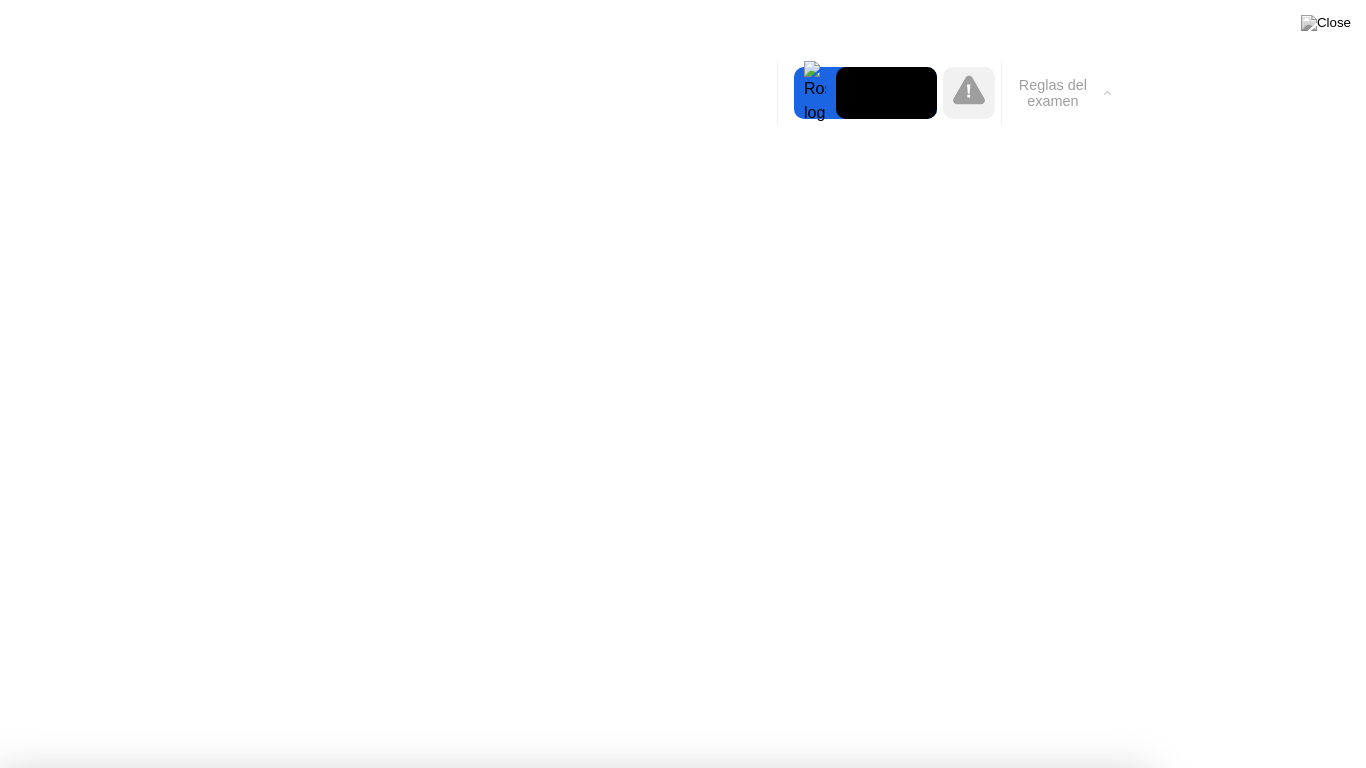 click on "Entendido!" at bounding box center (574, 1375) 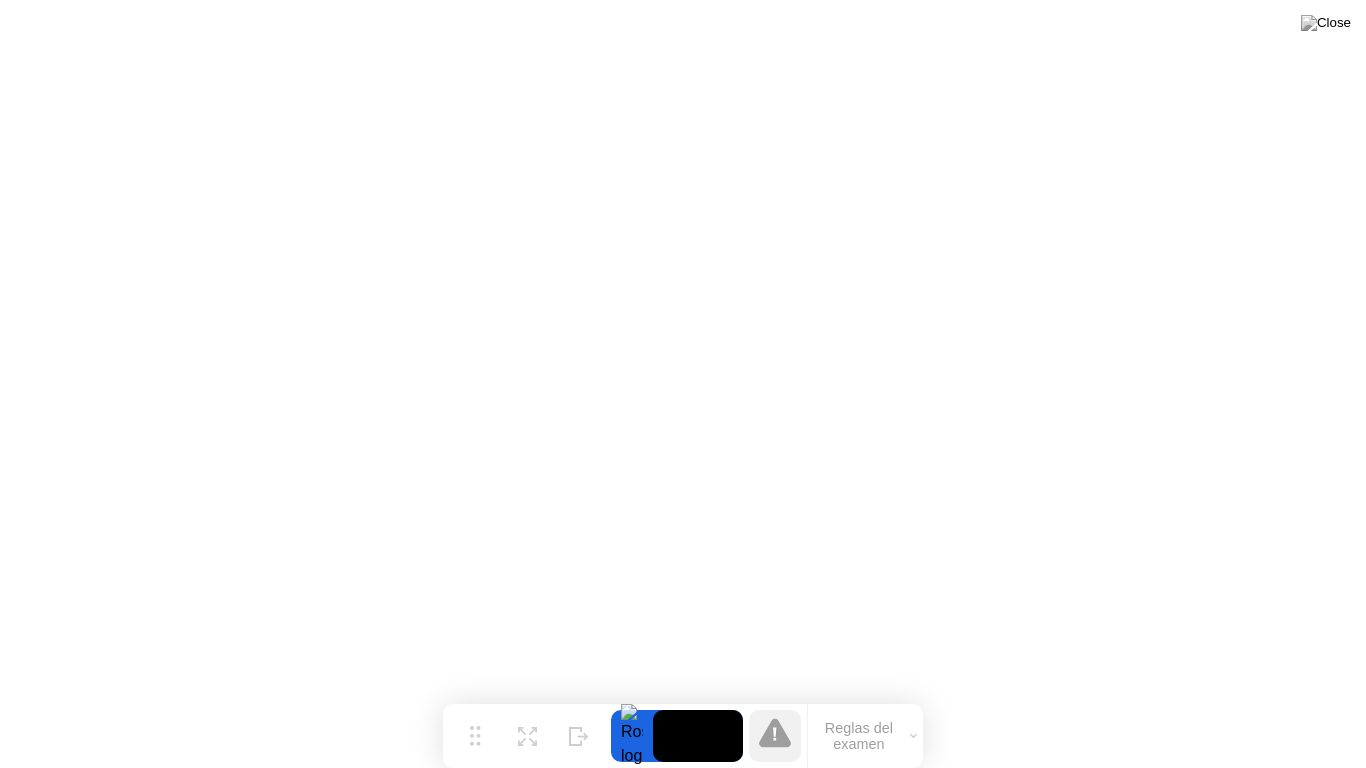 click 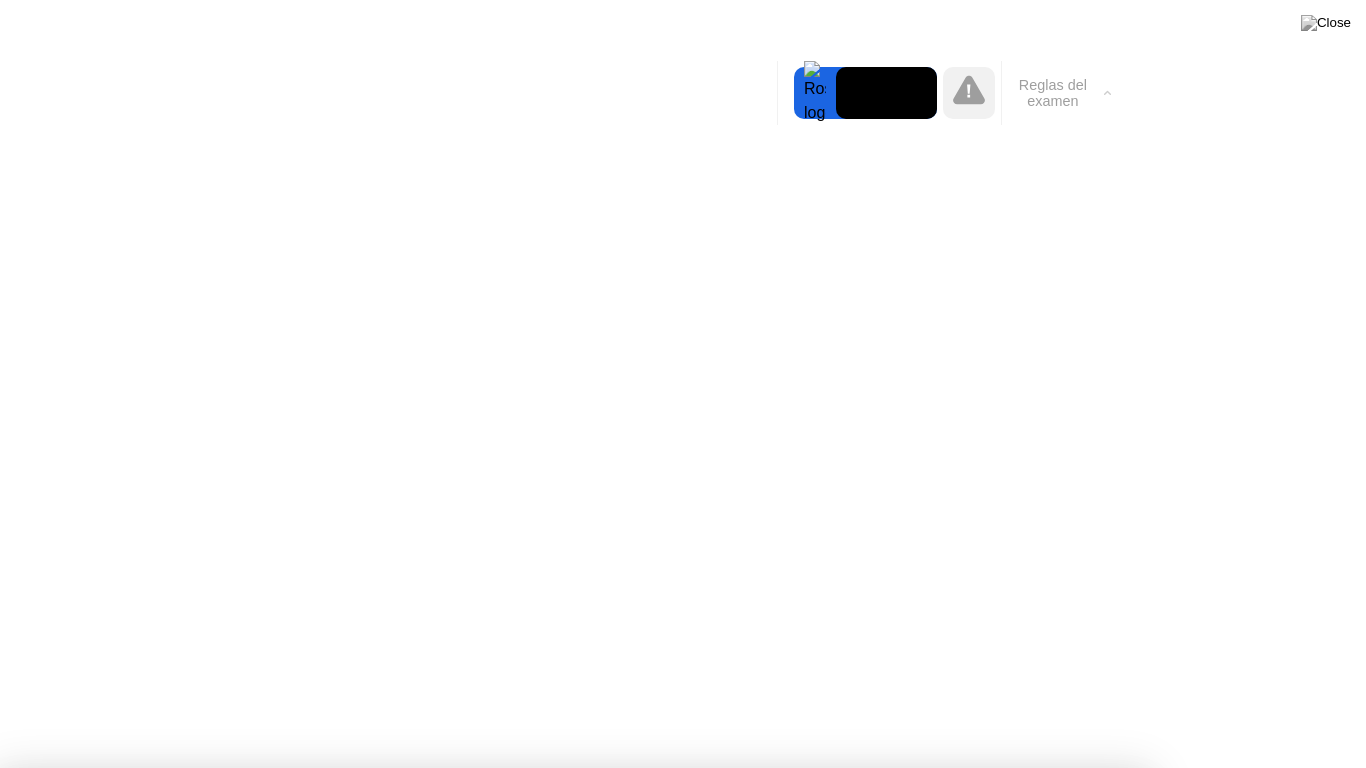 click on "Entendido!" at bounding box center (574, 1375) 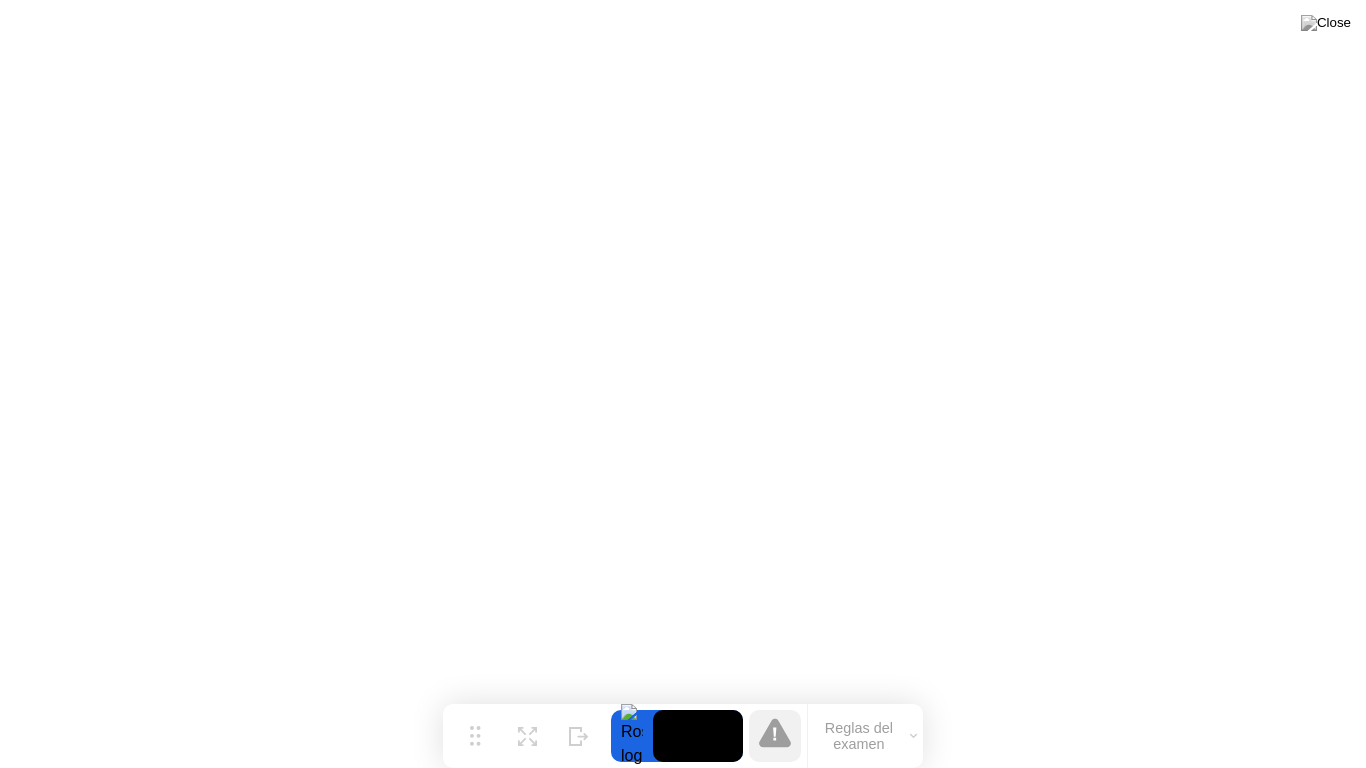 click on "Reglas del examen" 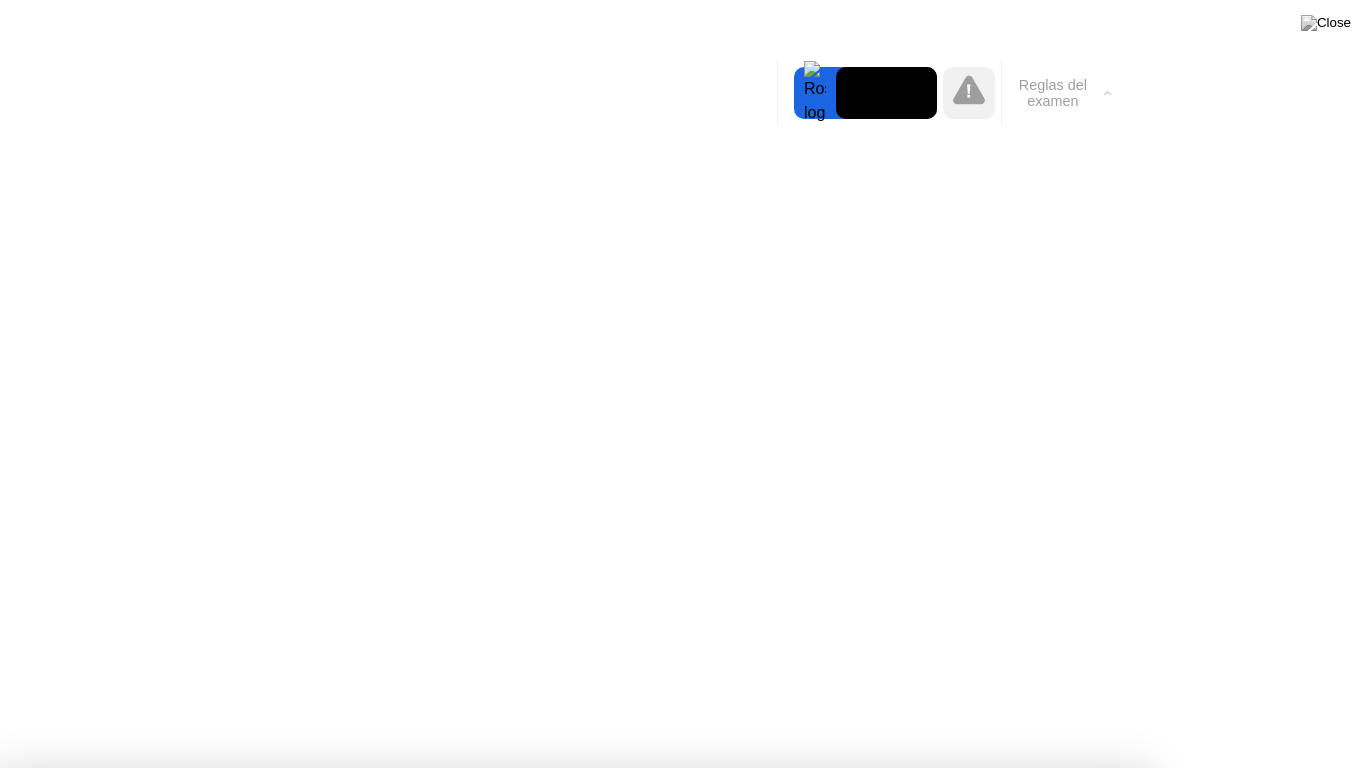 click on "Entendido!" at bounding box center [574, 1375] 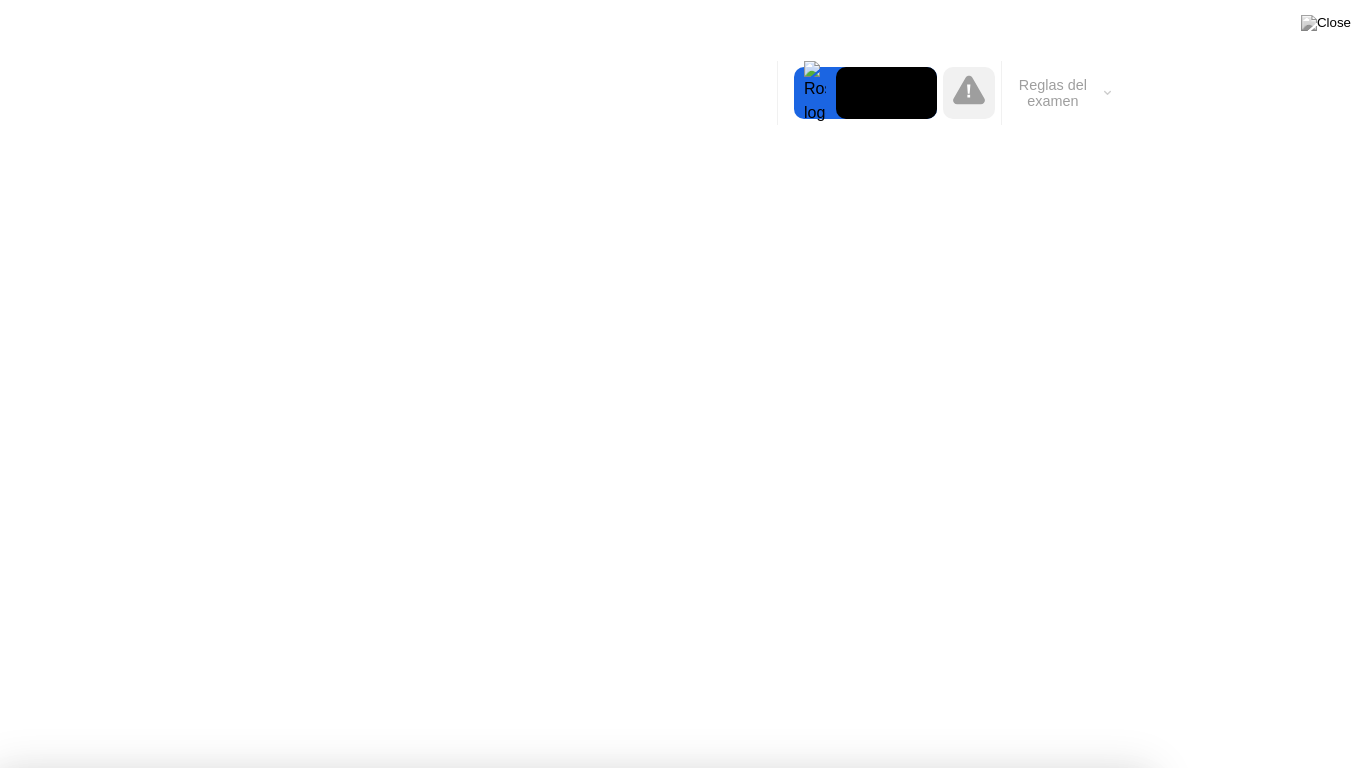 click on "Entendido!" at bounding box center (690, 1280) 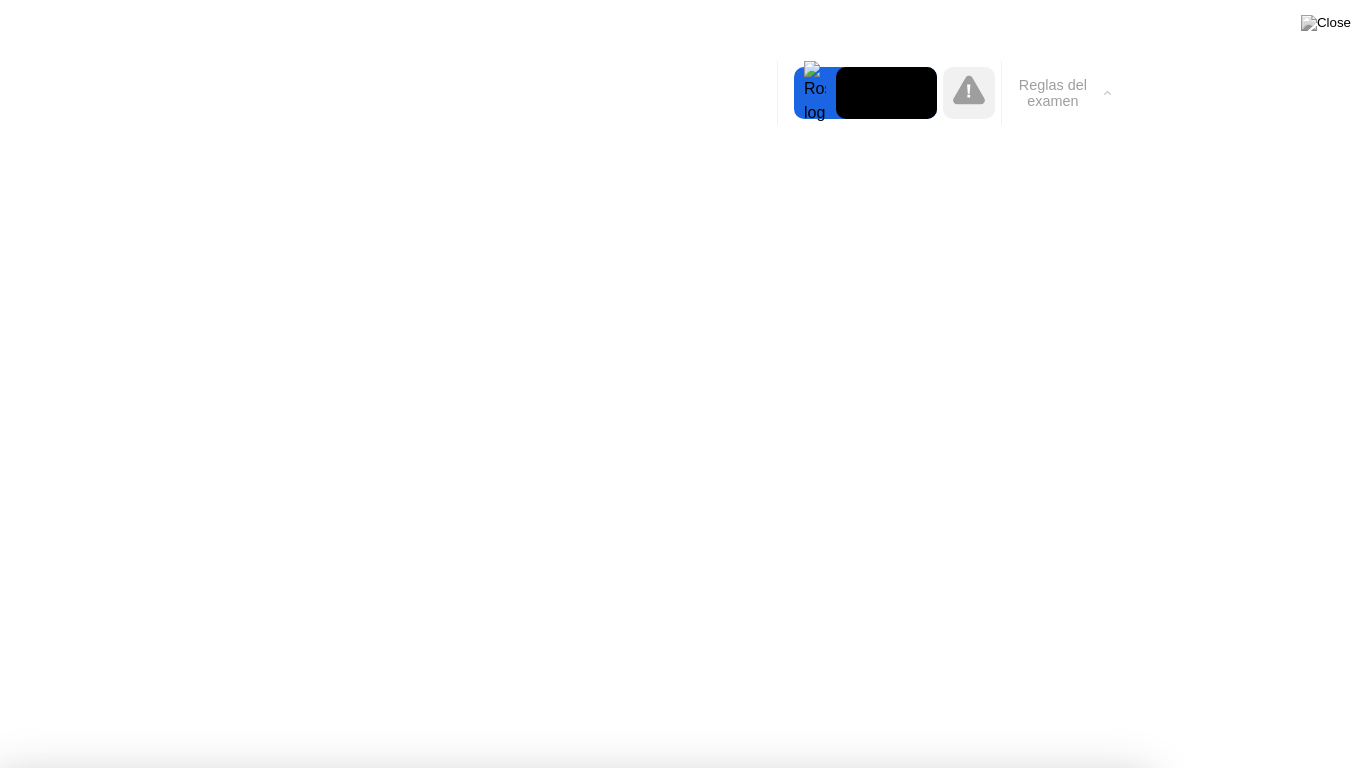 click on "Reglas del examen" 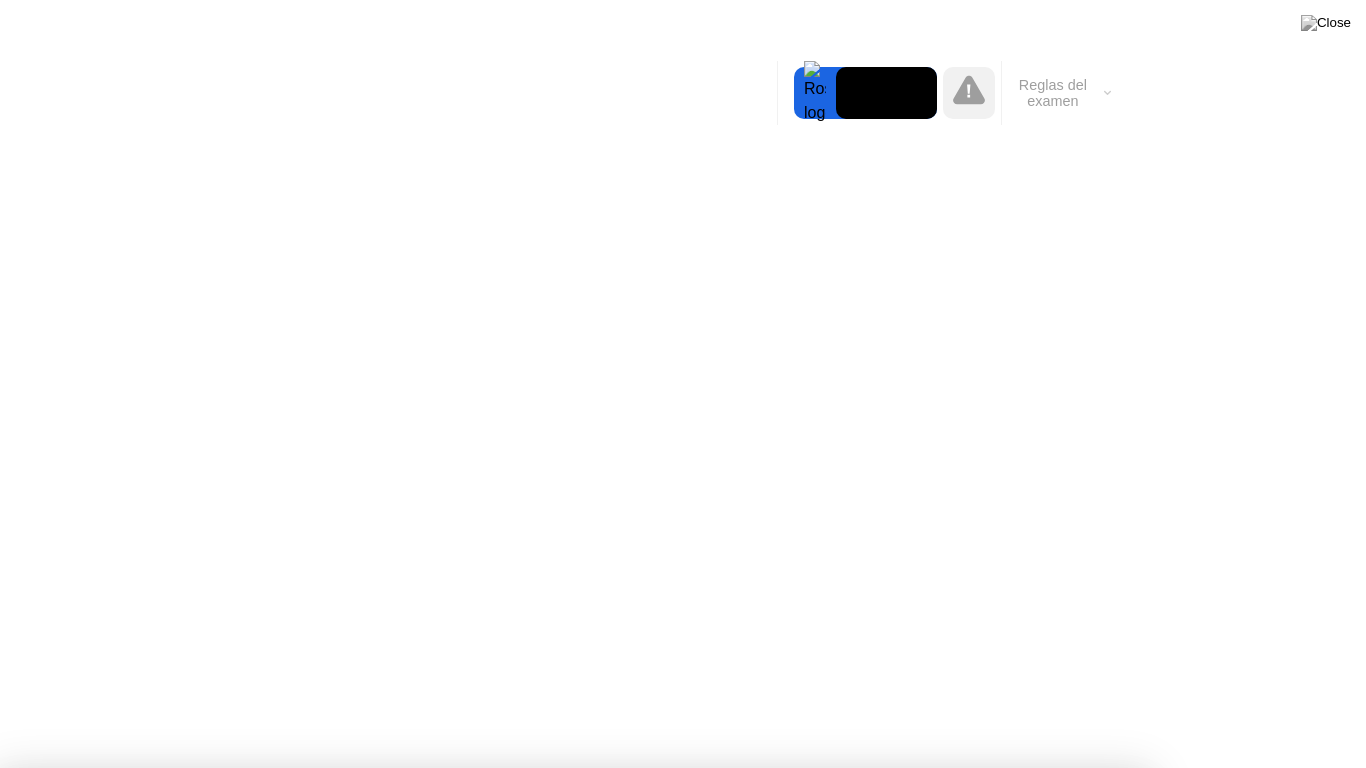 click on "Continuar" at bounding box center [607, 1191] 